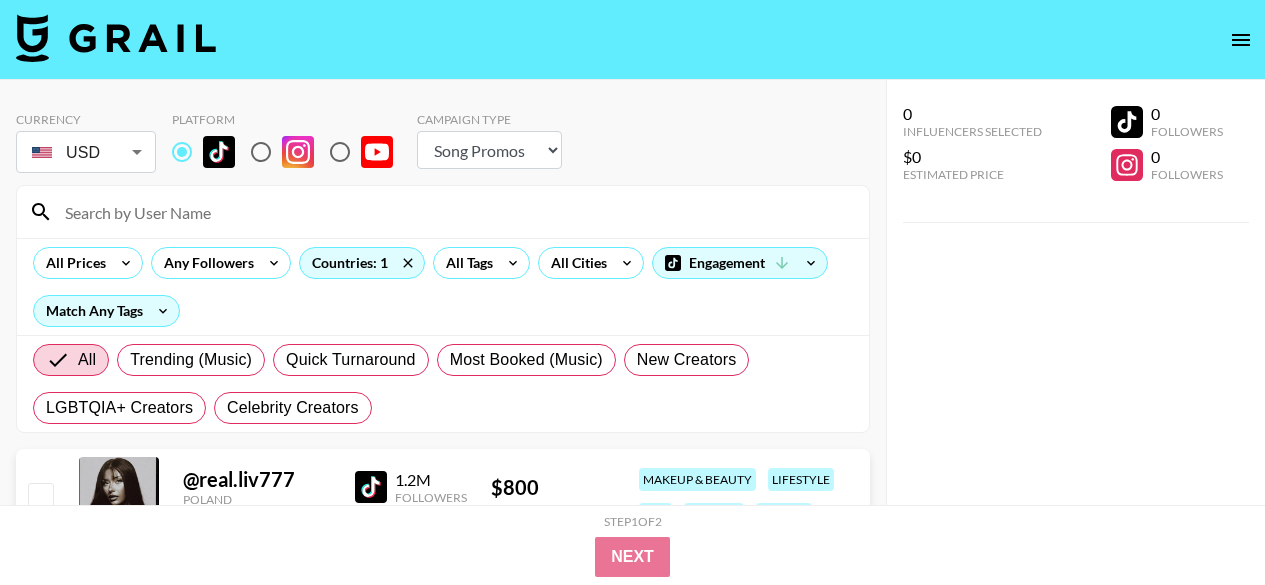 select on "Song" 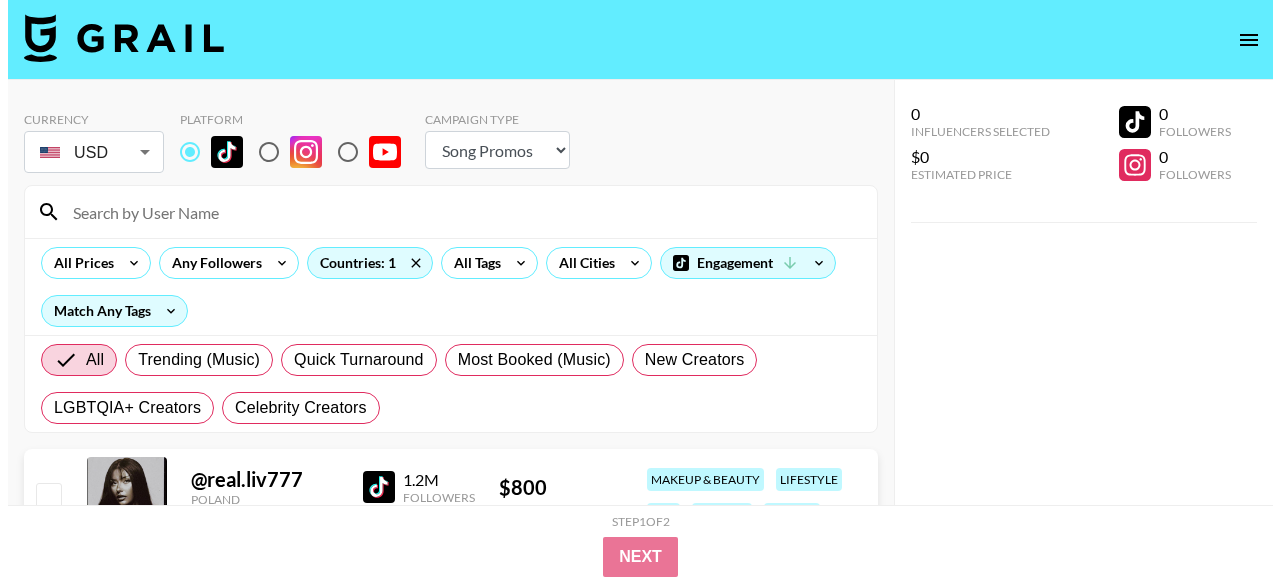 scroll, scrollTop: 223, scrollLeft: 0, axis: vertical 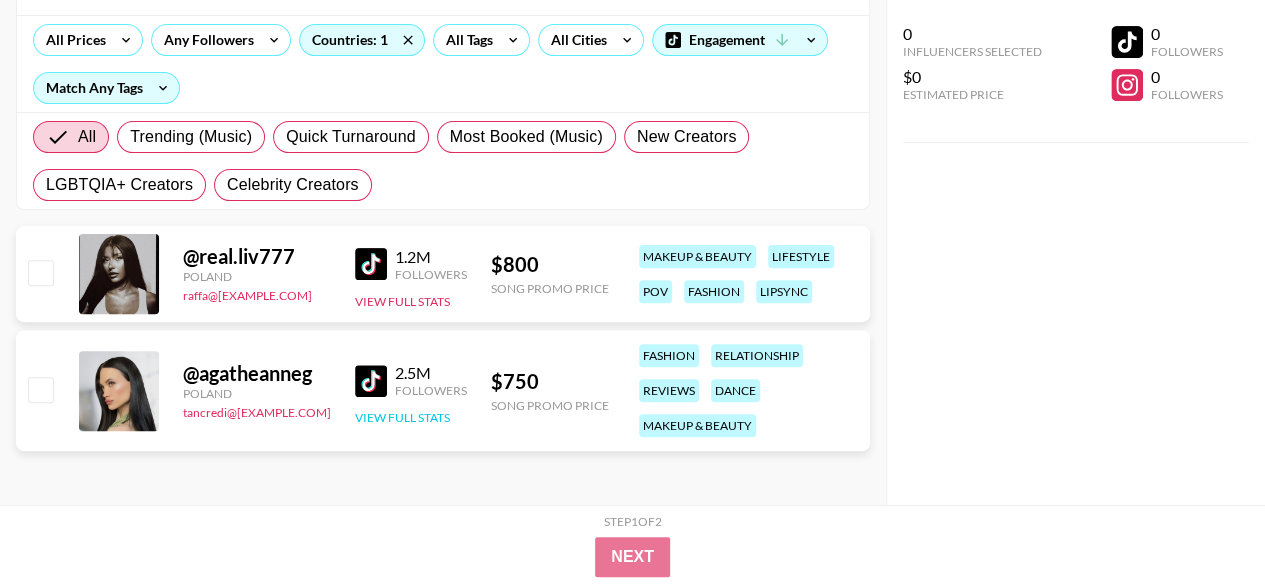 click on "View Full Stats" at bounding box center [402, 417] 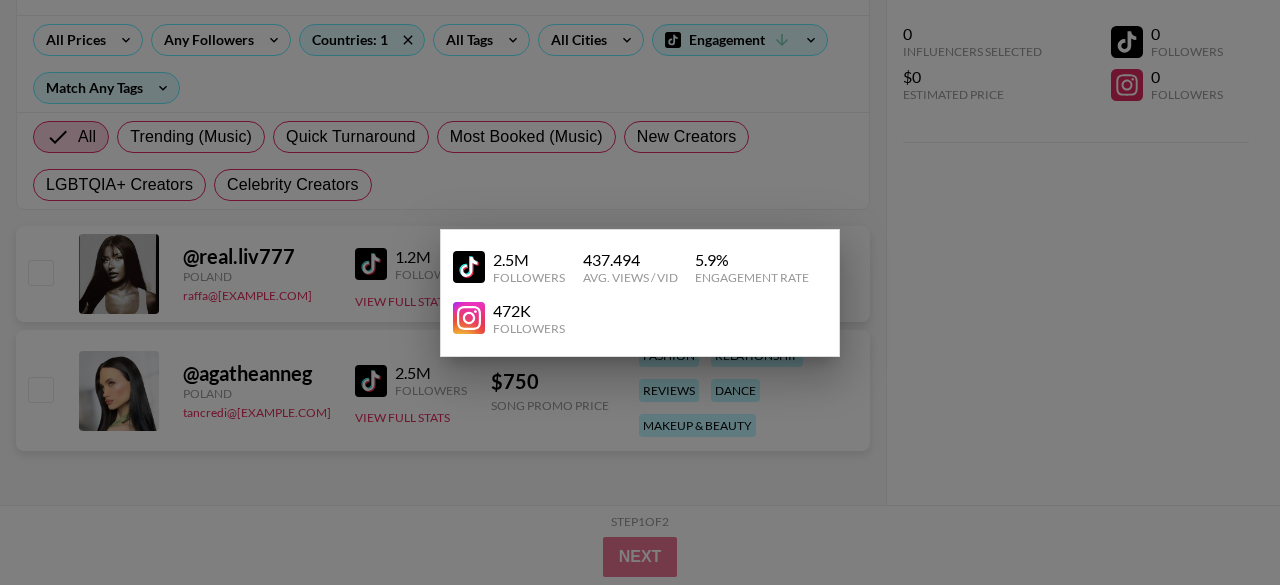 click at bounding box center [640, 292] 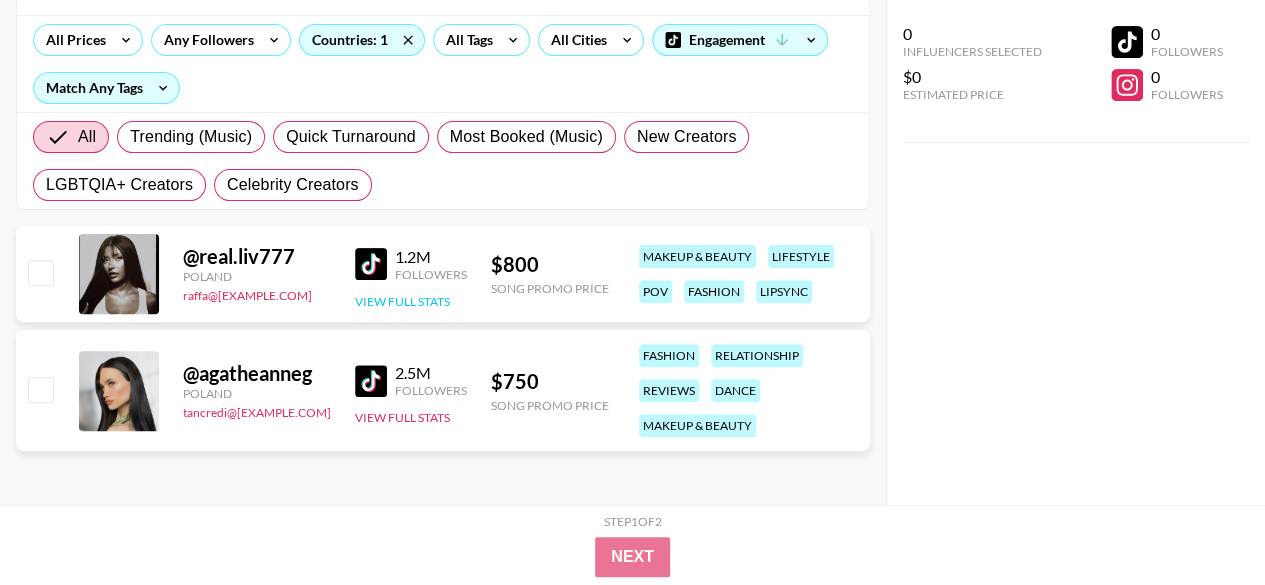 click on "View Full Stats" at bounding box center [402, 301] 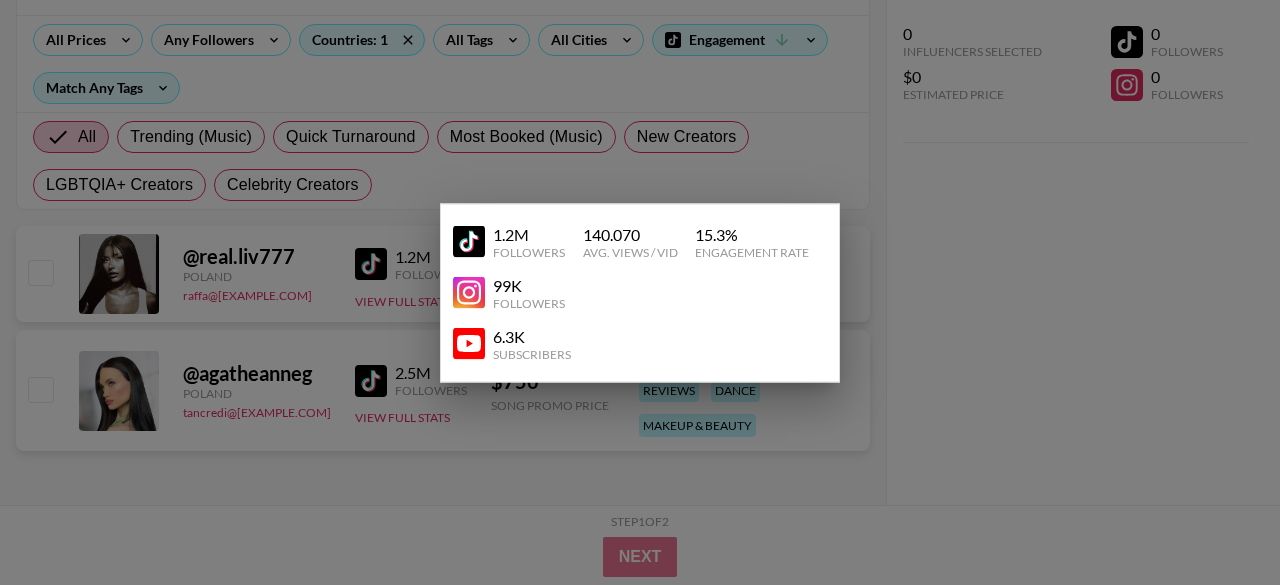 drag, startPoint x: 354, startPoint y: 275, endPoint x: 296, endPoint y: 275, distance: 58 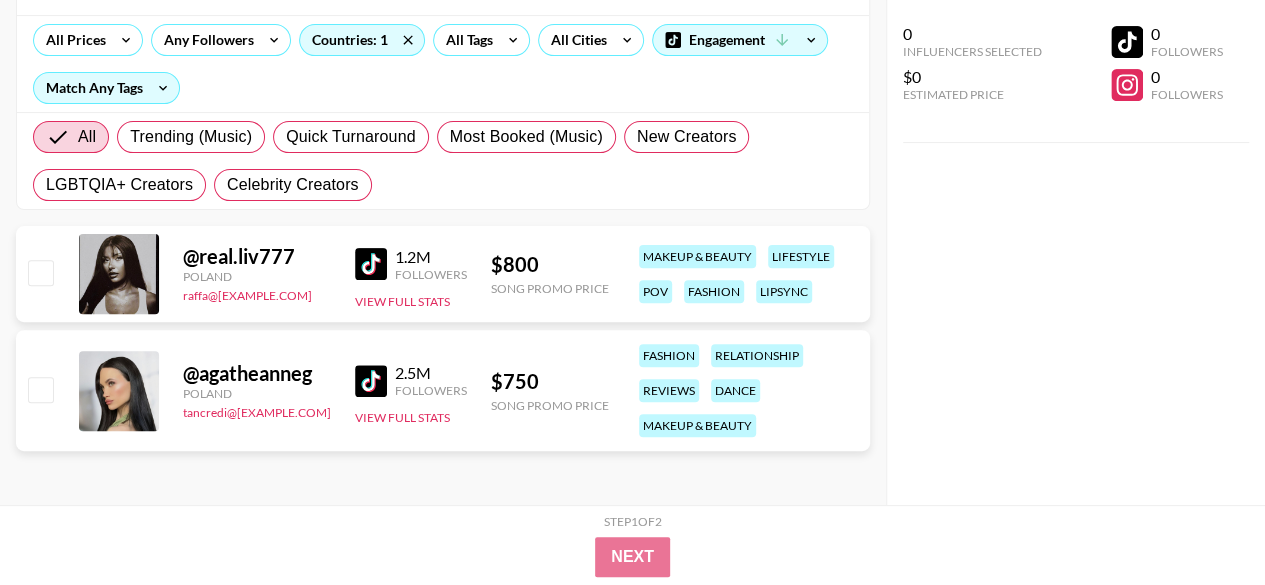 drag, startPoint x: 366, startPoint y: 279, endPoint x: 355, endPoint y: 262, distance: 20.248457 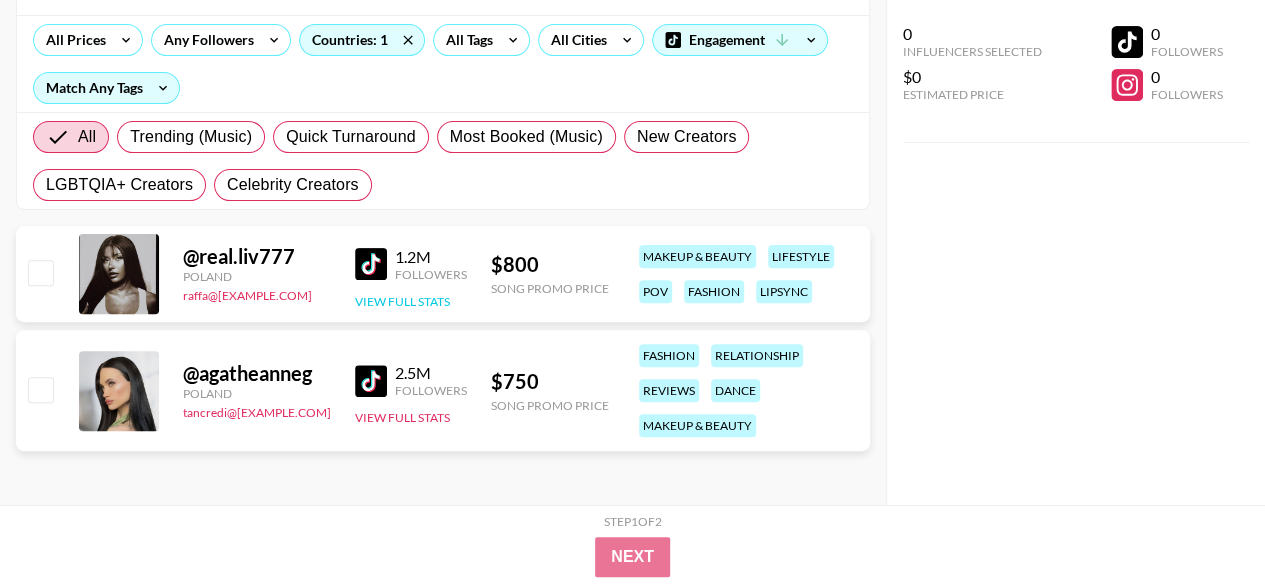 click on "View Full Stats" at bounding box center (402, 301) 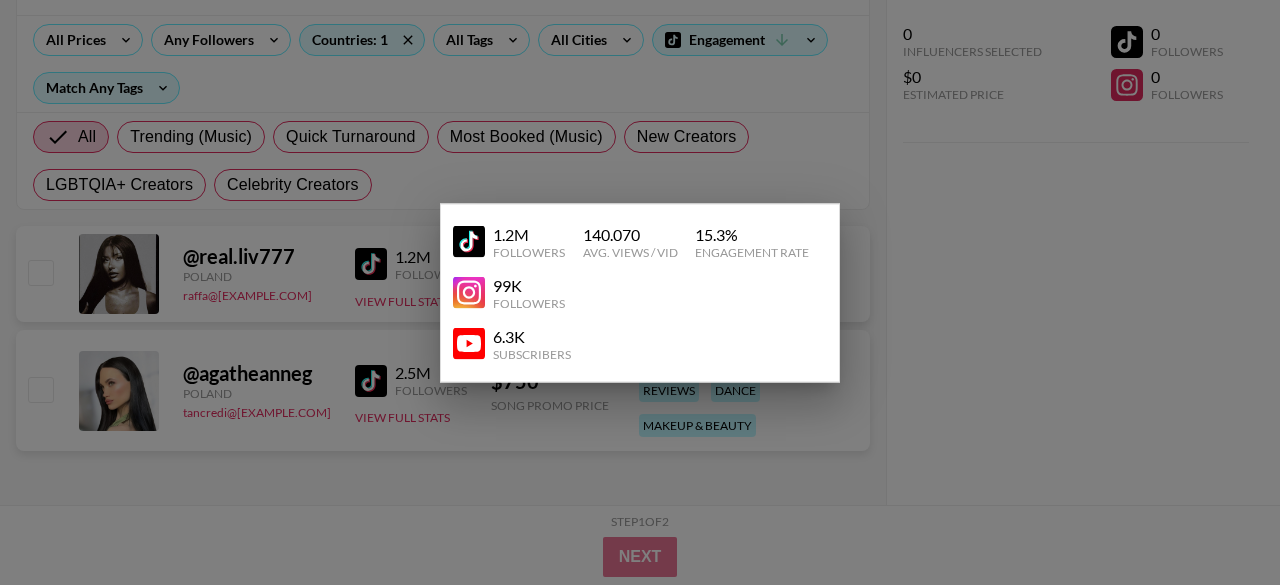 click at bounding box center [469, 293] 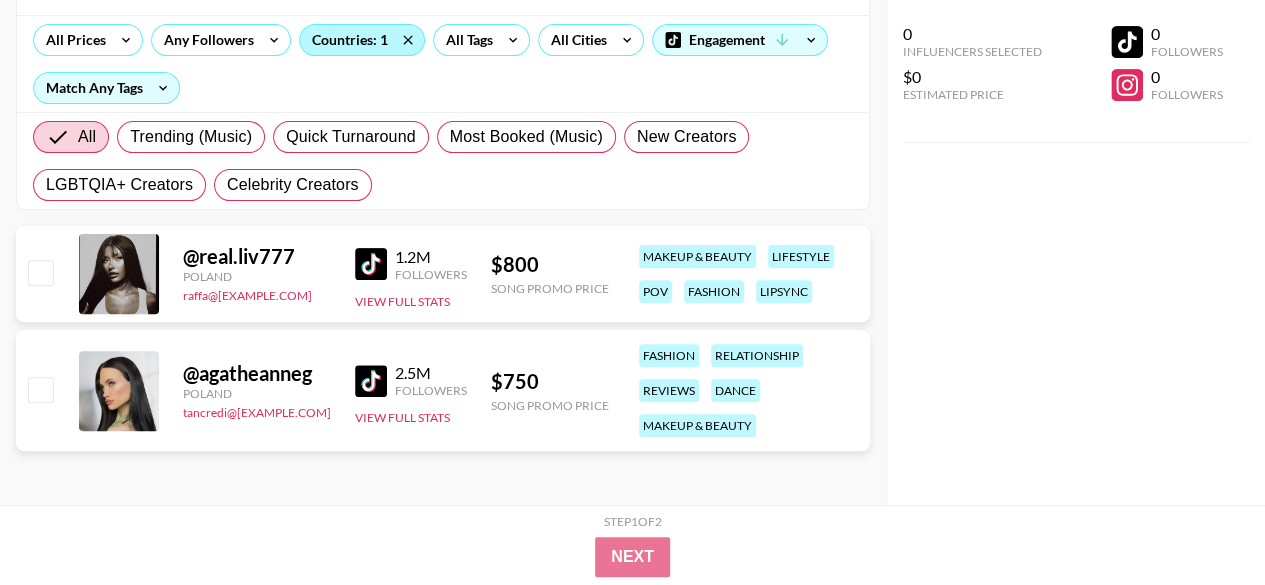 click on "Countries: 1" at bounding box center (362, 40) 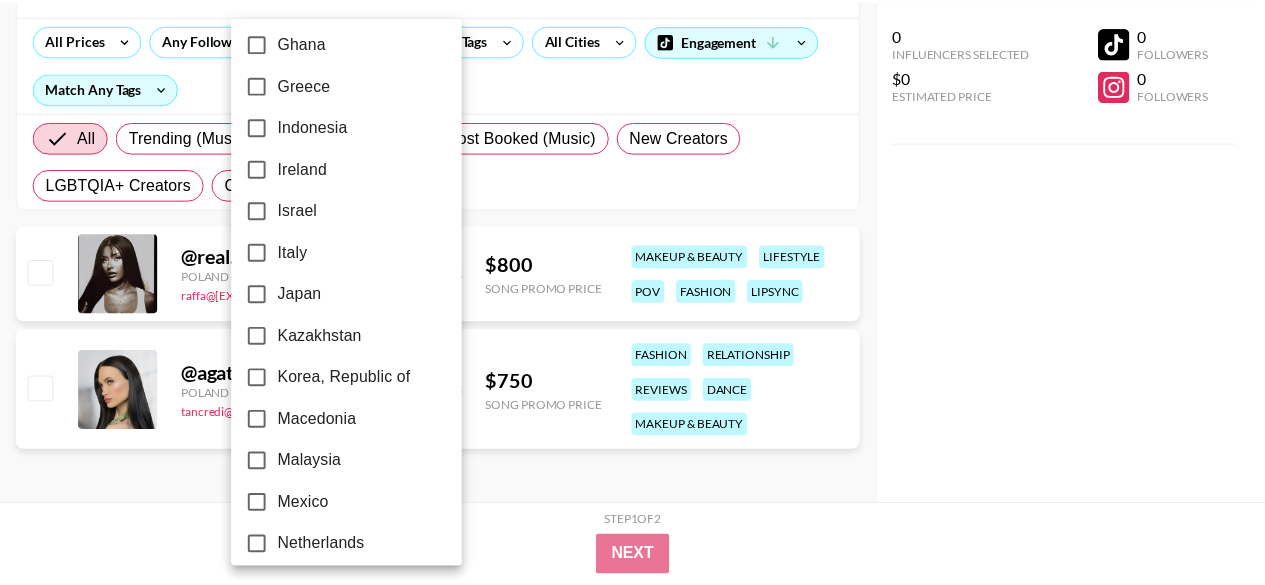 scroll, scrollTop: 1185, scrollLeft: 0, axis: vertical 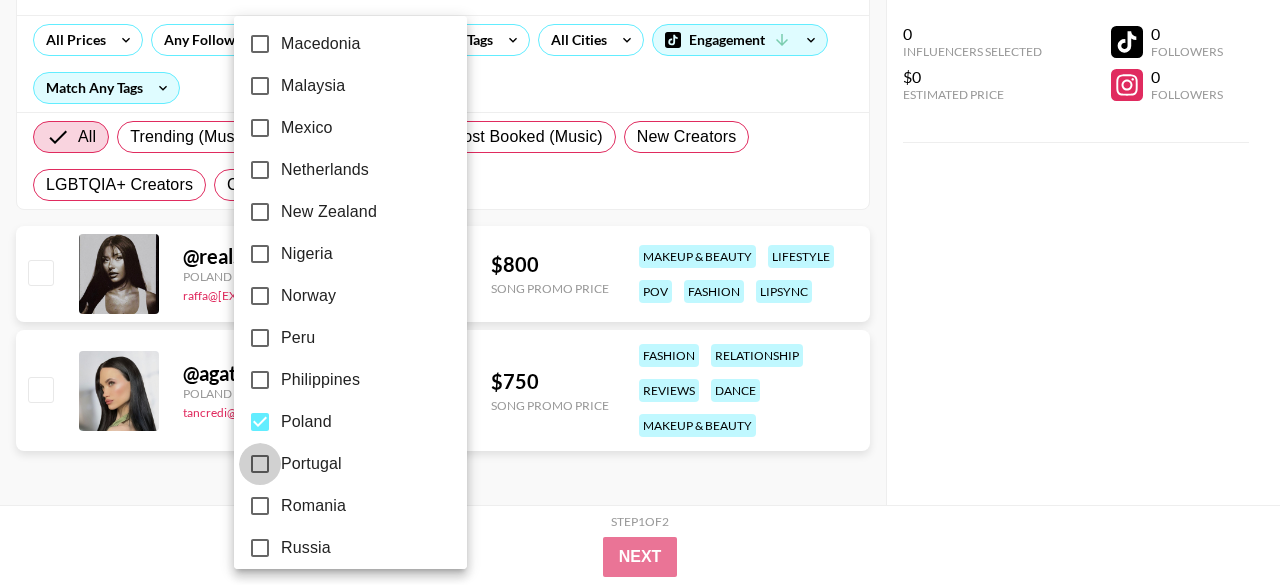 click on "Portugal" at bounding box center (260, 464) 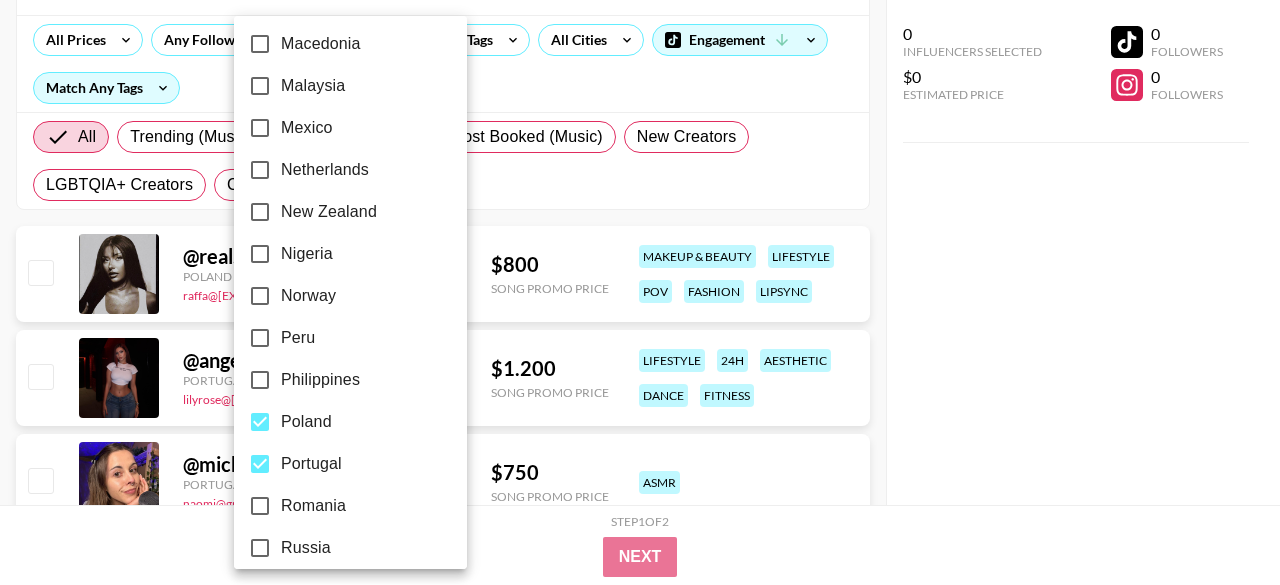 click on "Poland" at bounding box center [260, 422] 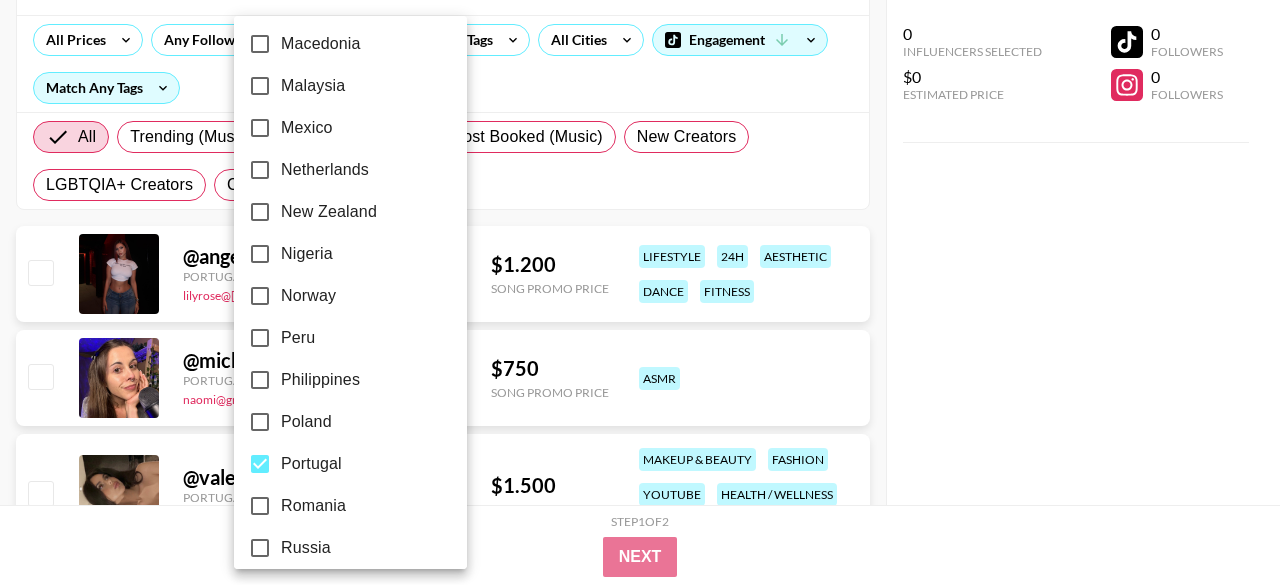 click at bounding box center (640, 292) 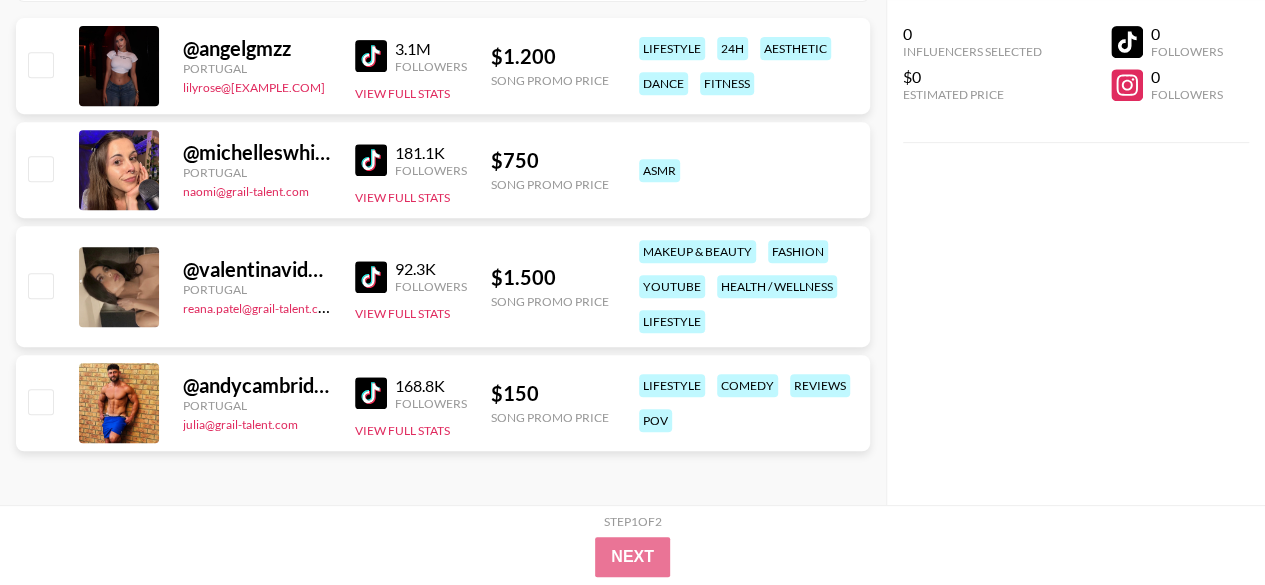 scroll, scrollTop: 373, scrollLeft: 0, axis: vertical 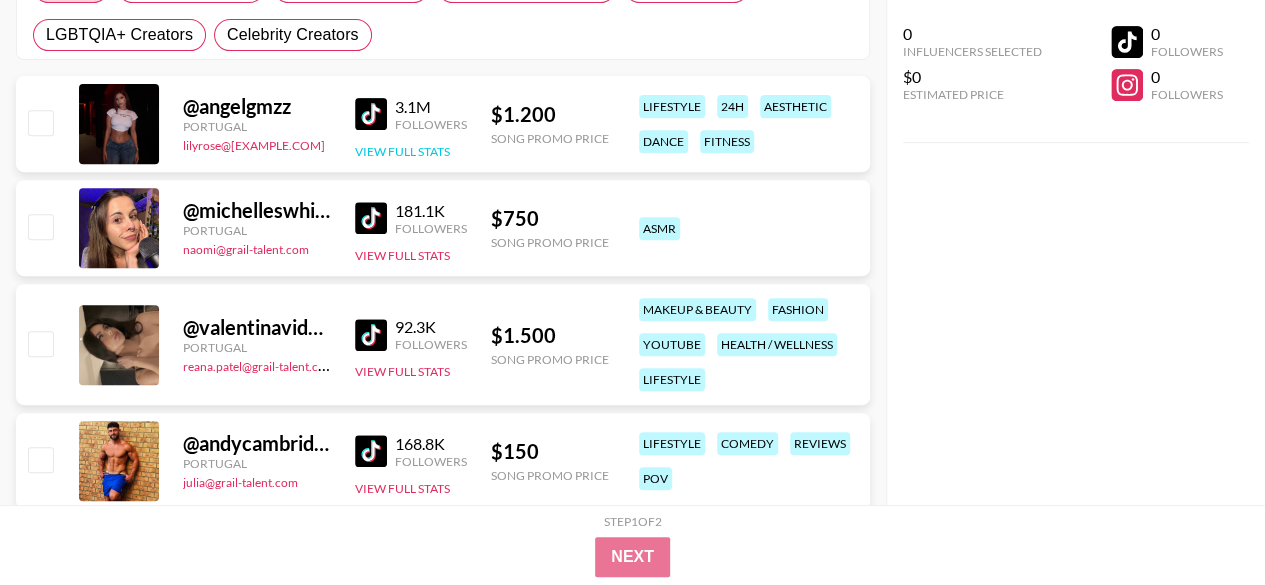 click on "View Full Stats" at bounding box center [402, 151] 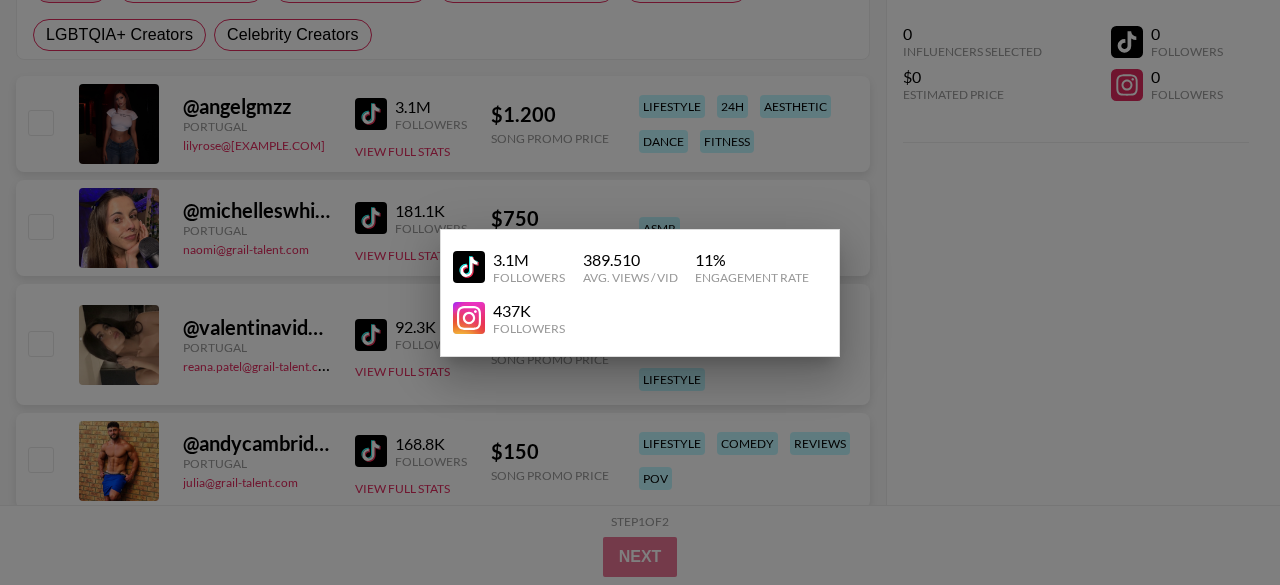 click at bounding box center (640, 292) 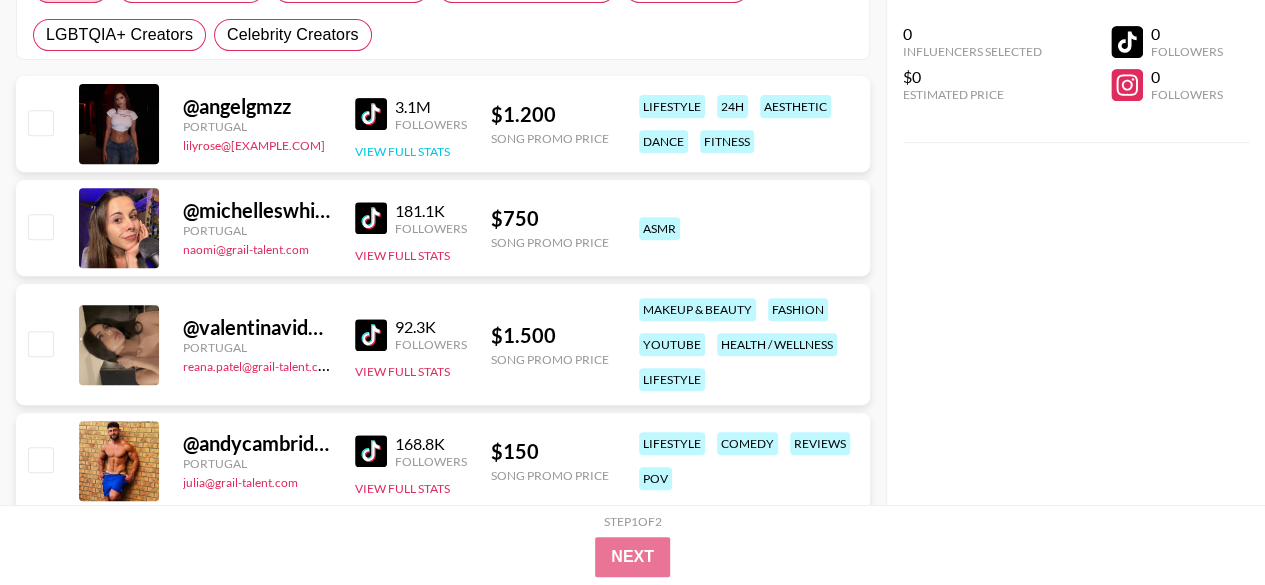 click on "View Full Stats" at bounding box center (402, 151) 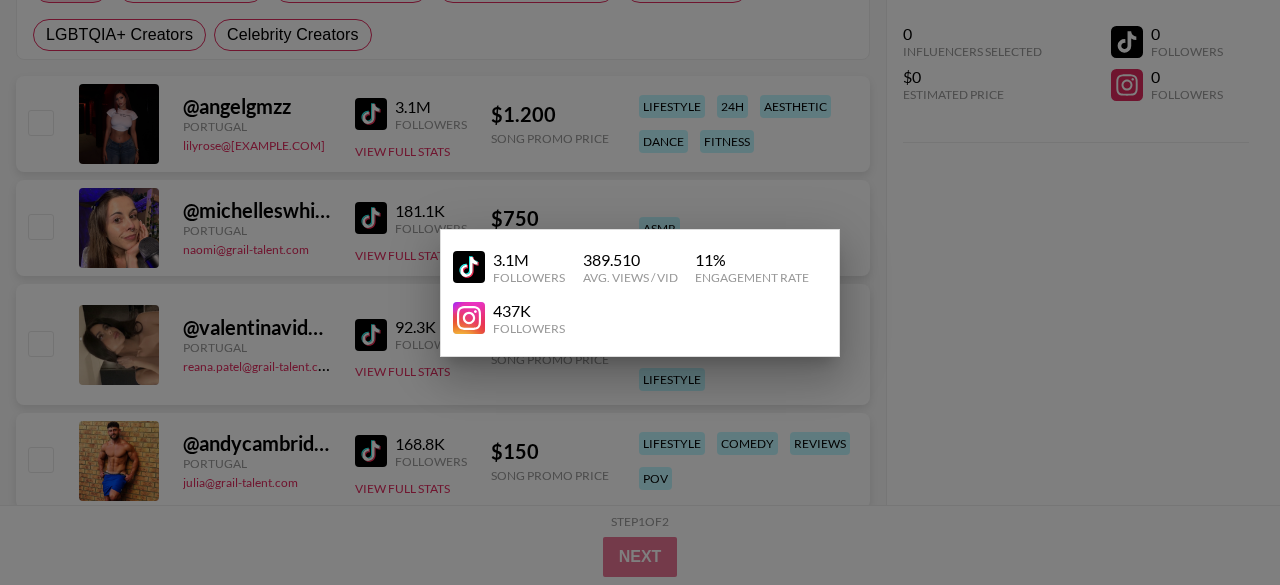 click at bounding box center (640, 292) 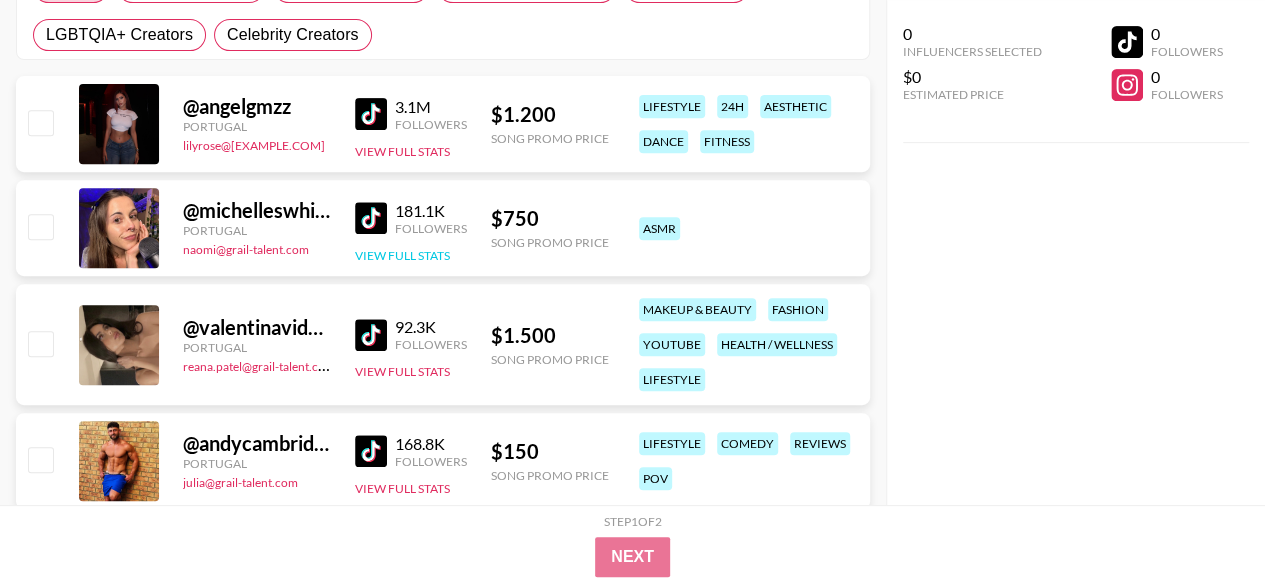 click on "View Full Stats" at bounding box center (402, 255) 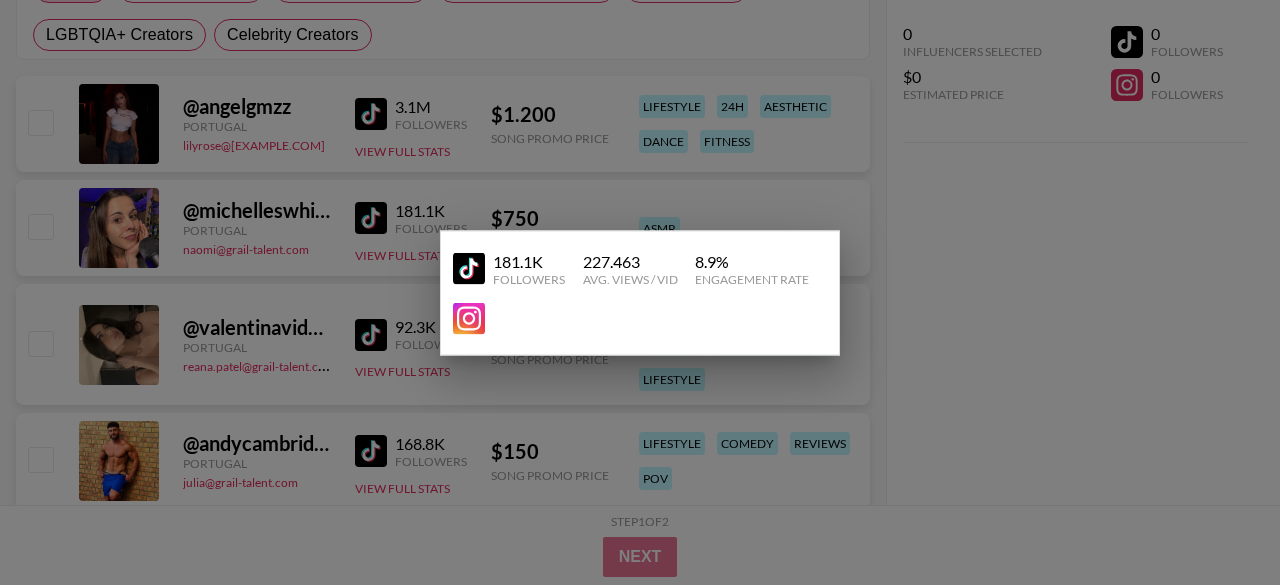 click at bounding box center (640, 292) 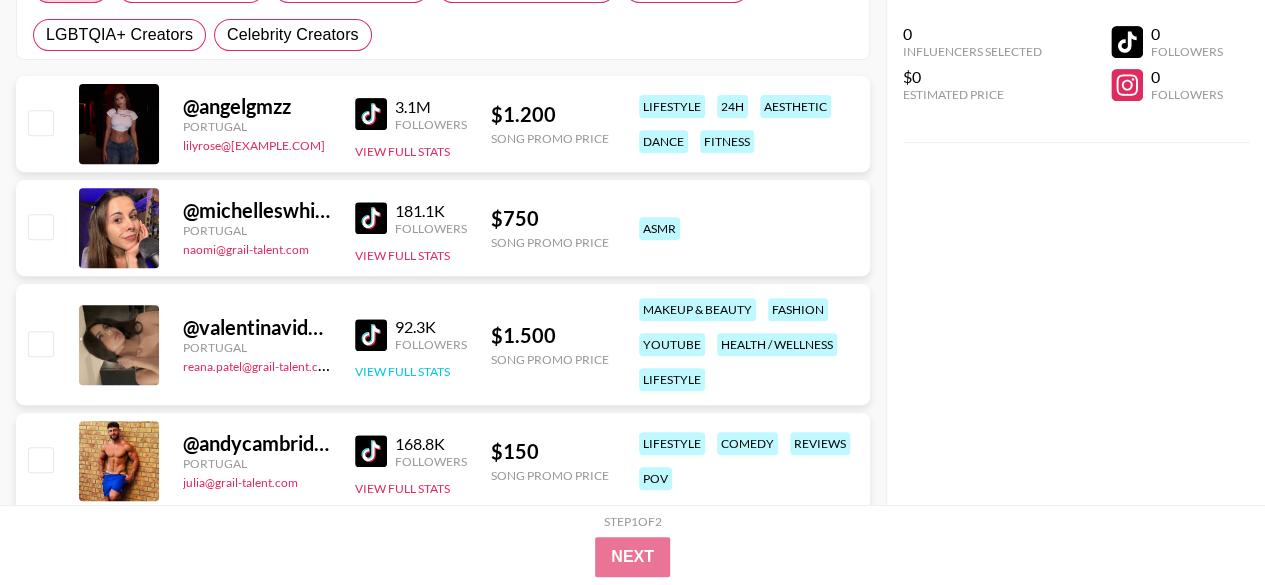 click on "View Full Stats" at bounding box center [402, 371] 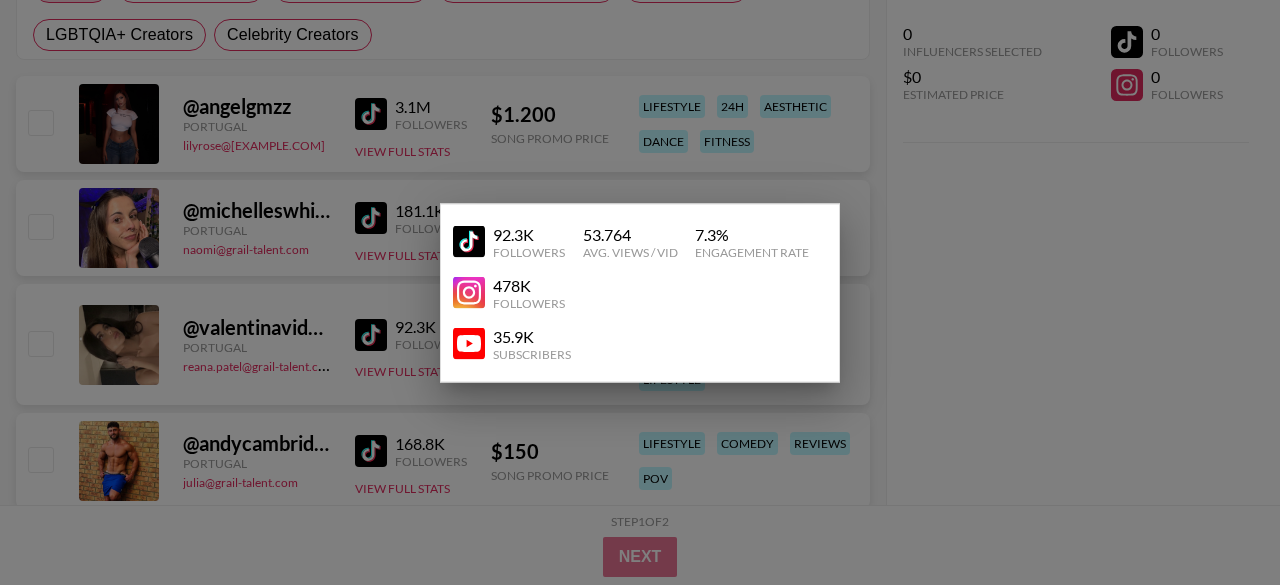 drag, startPoint x: 373, startPoint y: 329, endPoint x: 336, endPoint y: 304, distance: 44.65423 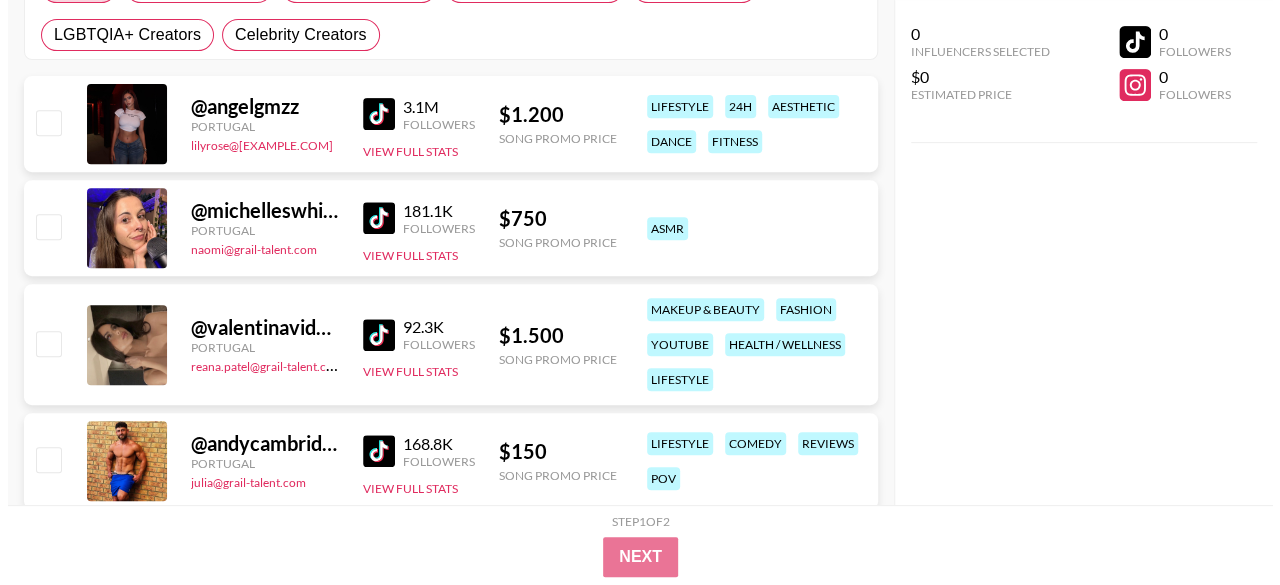 scroll, scrollTop: 0, scrollLeft: 0, axis: both 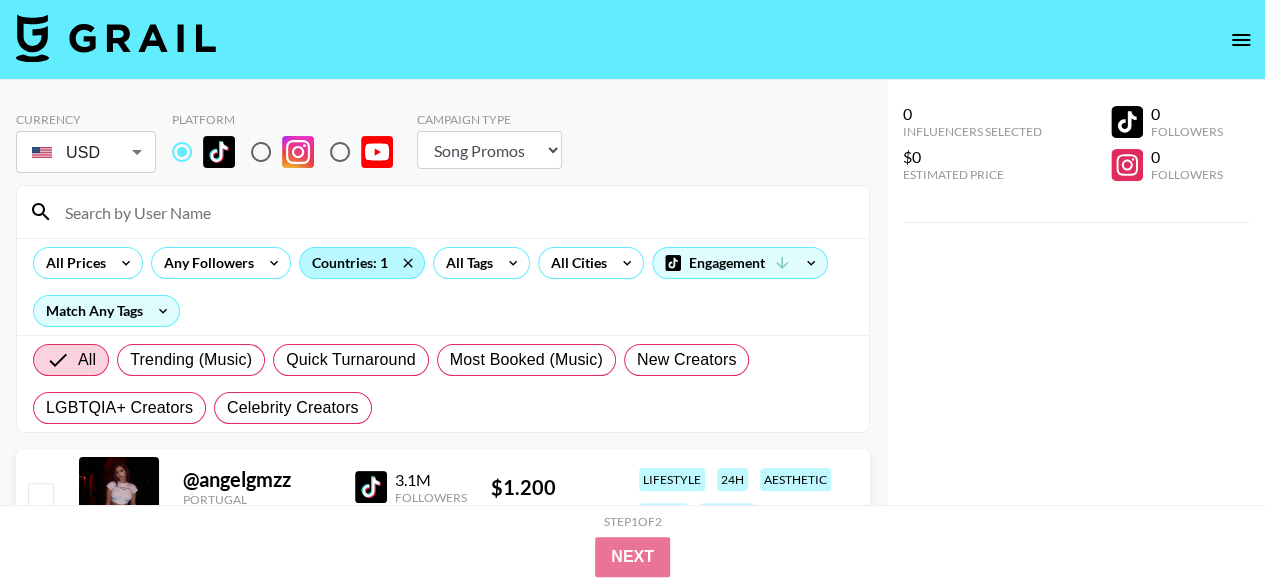 click on "Countries: 1" at bounding box center (362, 263) 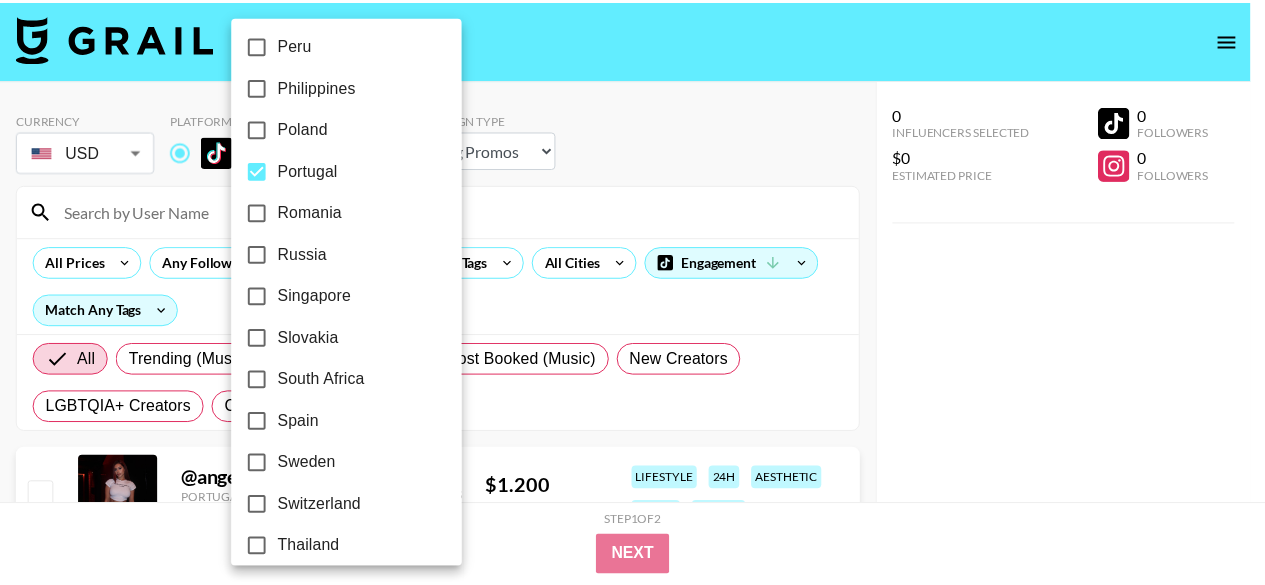 scroll, scrollTop: 1478, scrollLeft: 0, axis: vertical 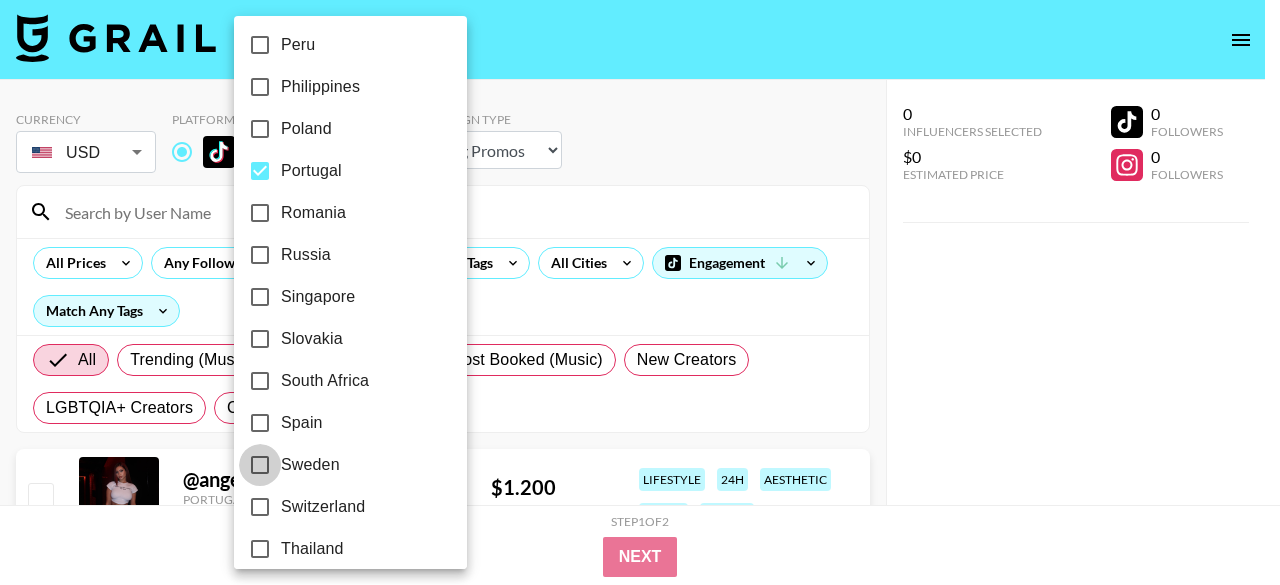 click on "Sweden" at bounding box center [260, 465] 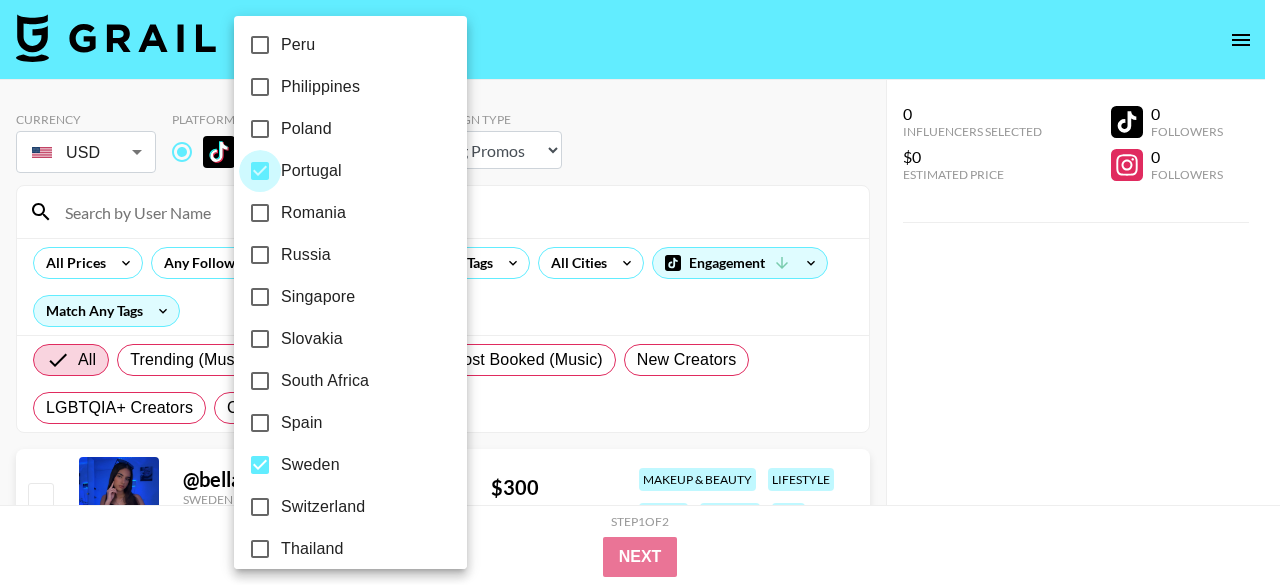 click on "Portugal" at bounding box center (260, 171) 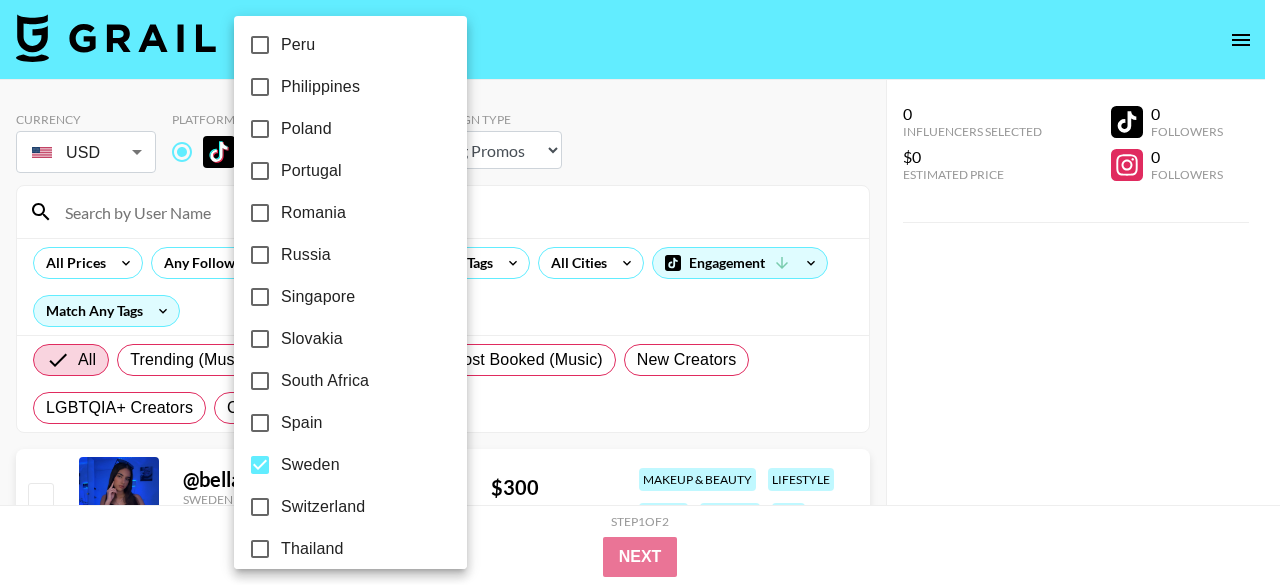 click at bounding box center [640, 292] 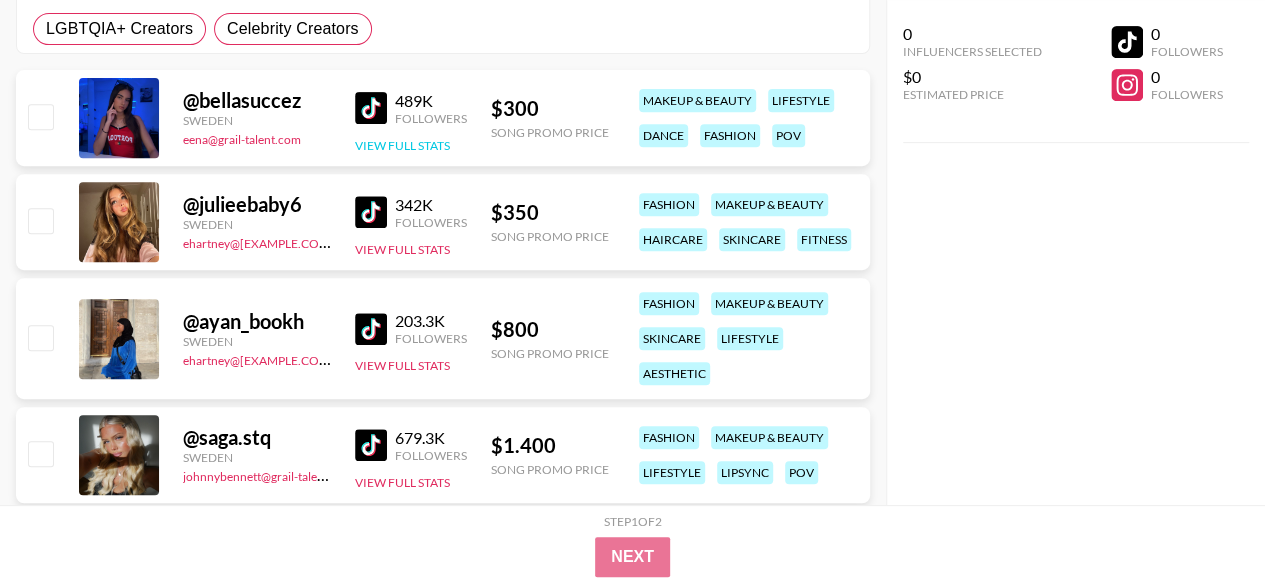 scroll, scrollTop: 392, scrollLeft: 0, axis: vertical 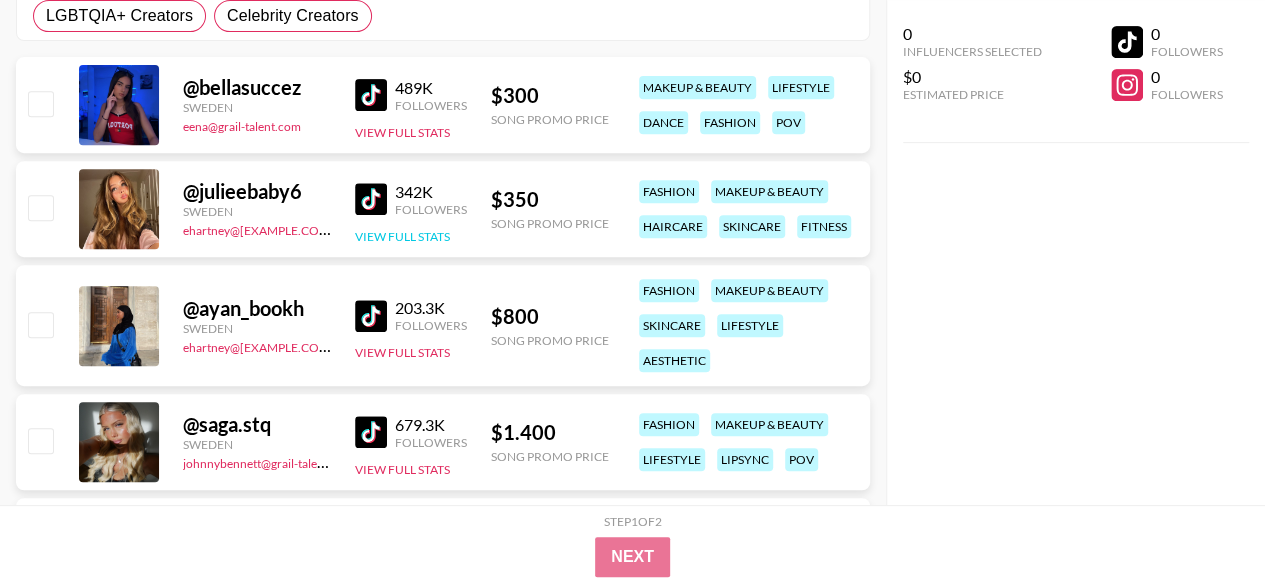click on "View Full Stats" at bounding box center (402, 236) 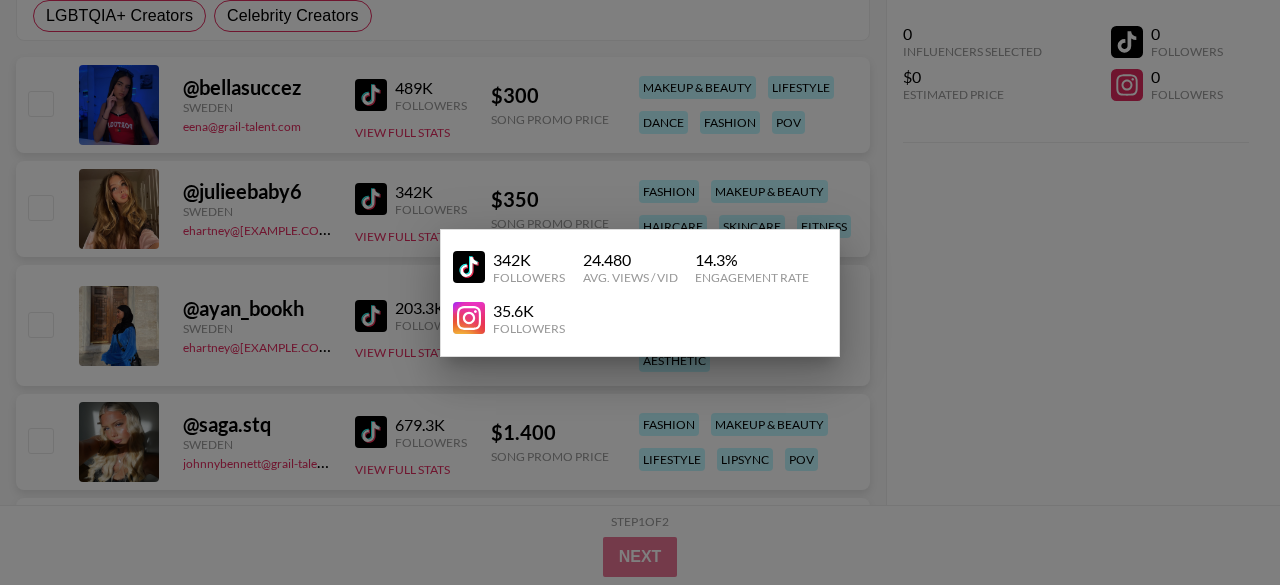 click at bounding box center (640, 292) 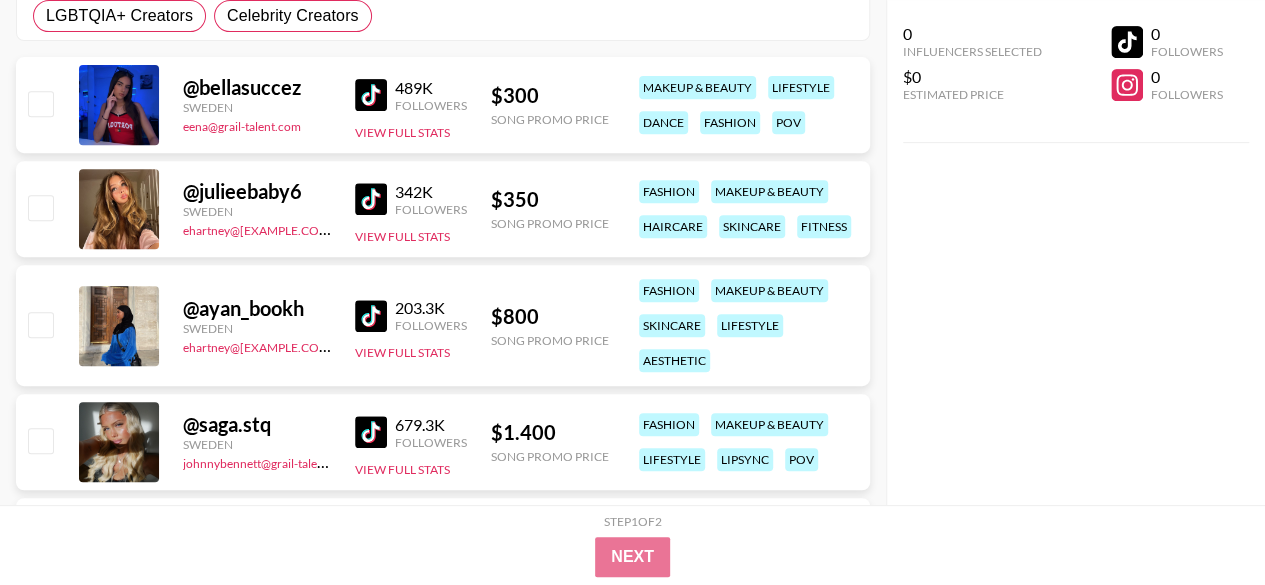 click on "203.3K Followers View Full Stats" at bounding box center (411, 325) 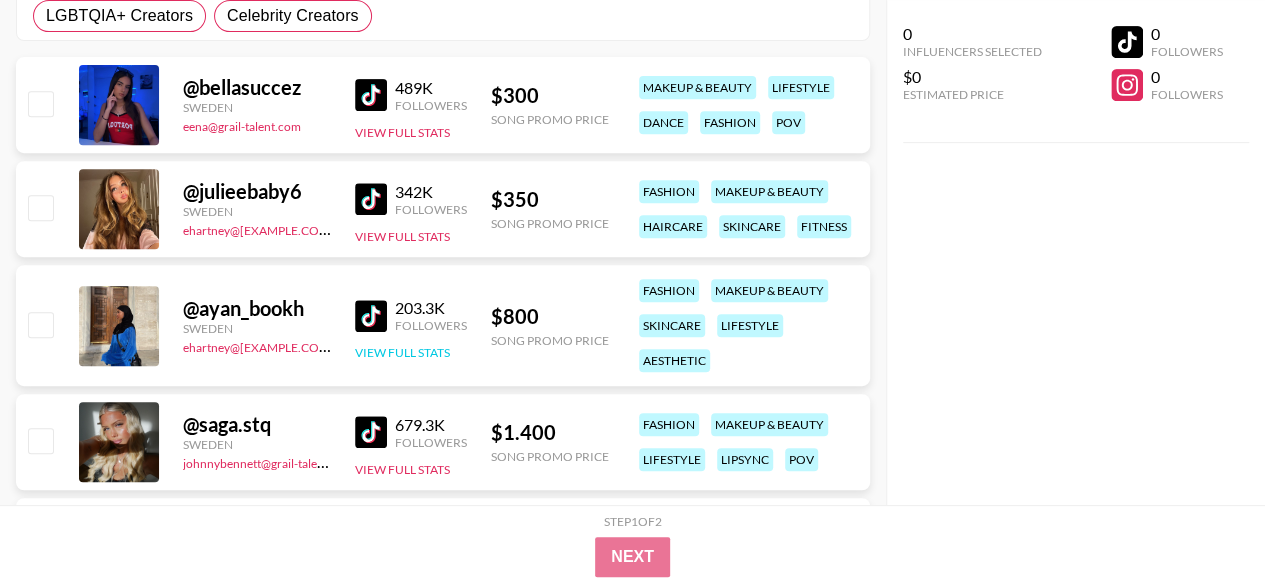 click on "View Full Stats" at bounding box center [402, 352] 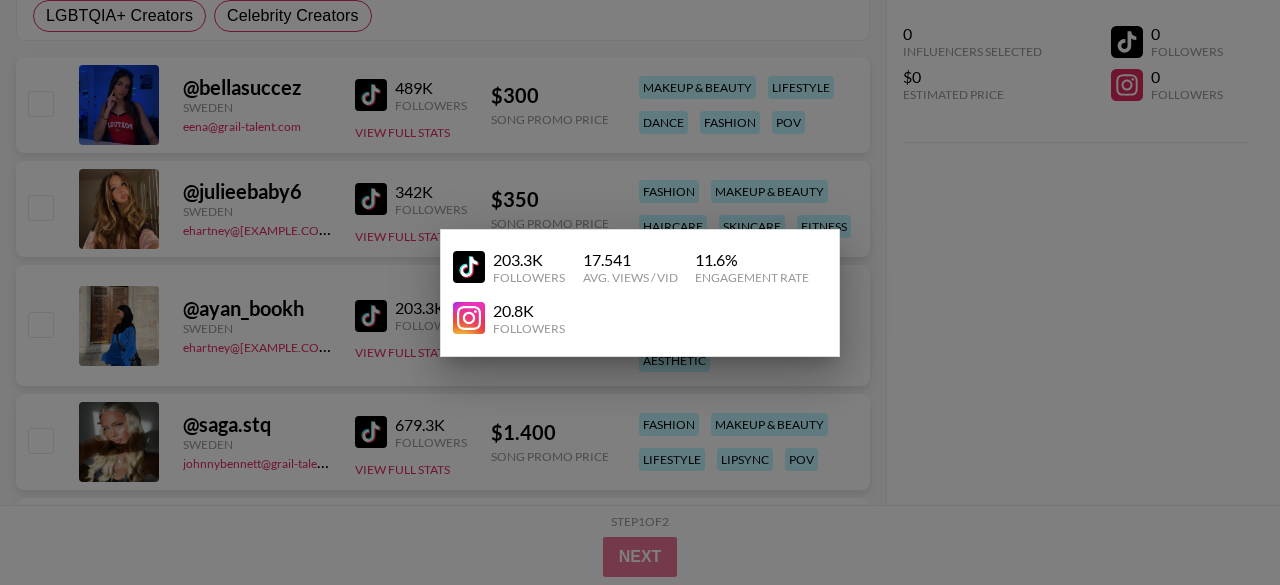 click at bounding box center (640, 292) 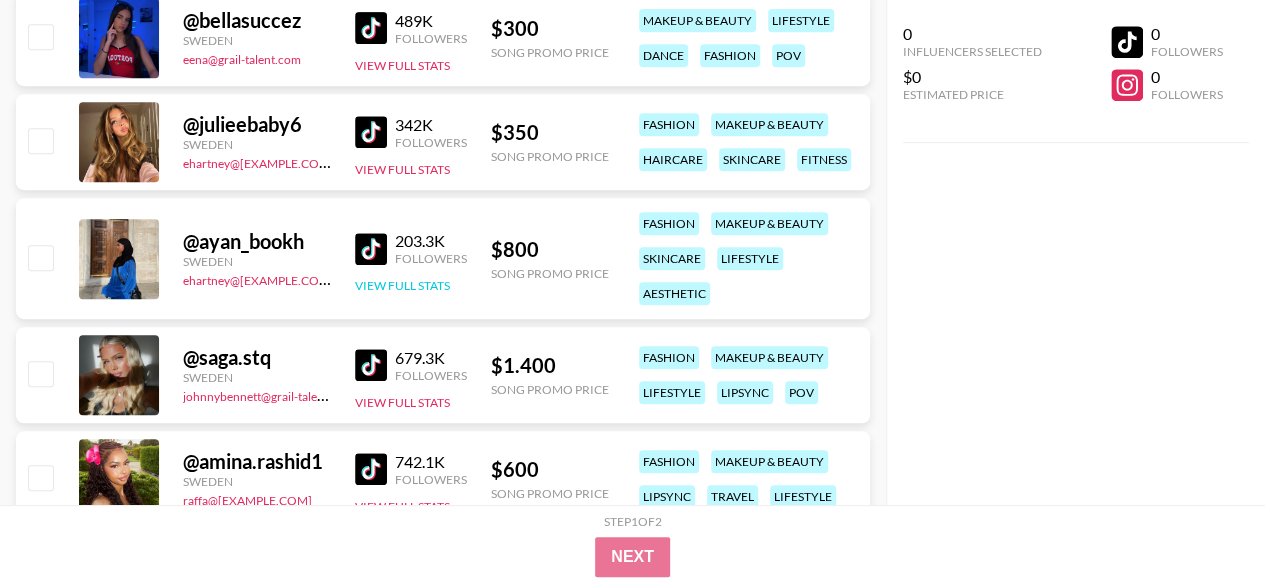 scroll, scrollTop: 462, scrollLeft: 0, axis: vertical 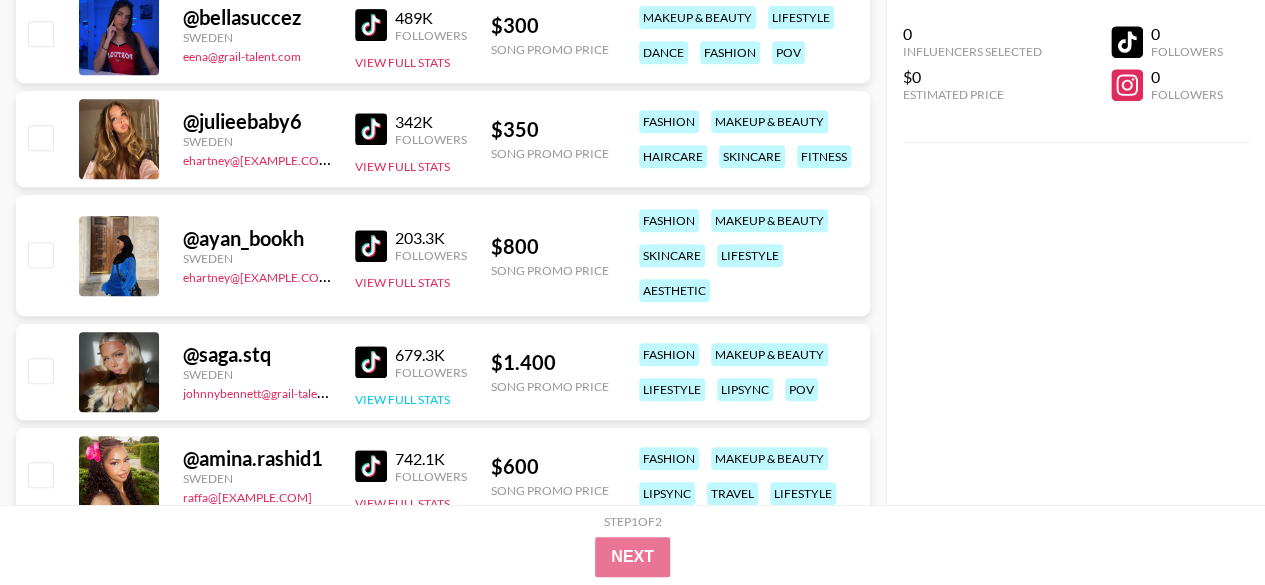 click on "View Full Stats" at bounding box center [402, 399] 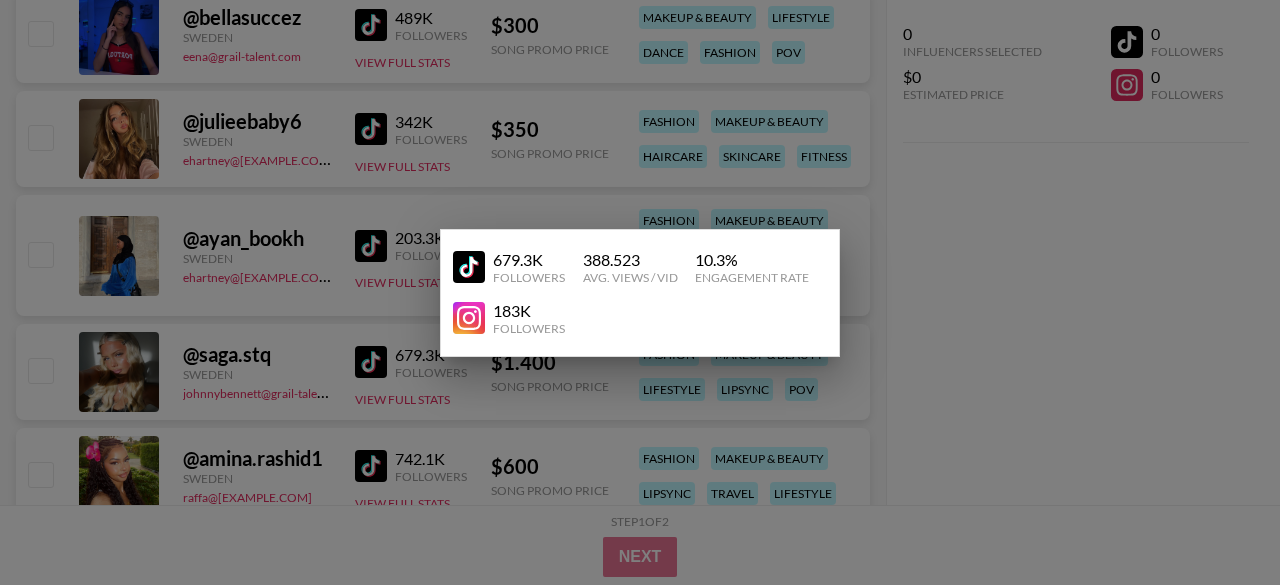 click at bounding box center [640, 292] 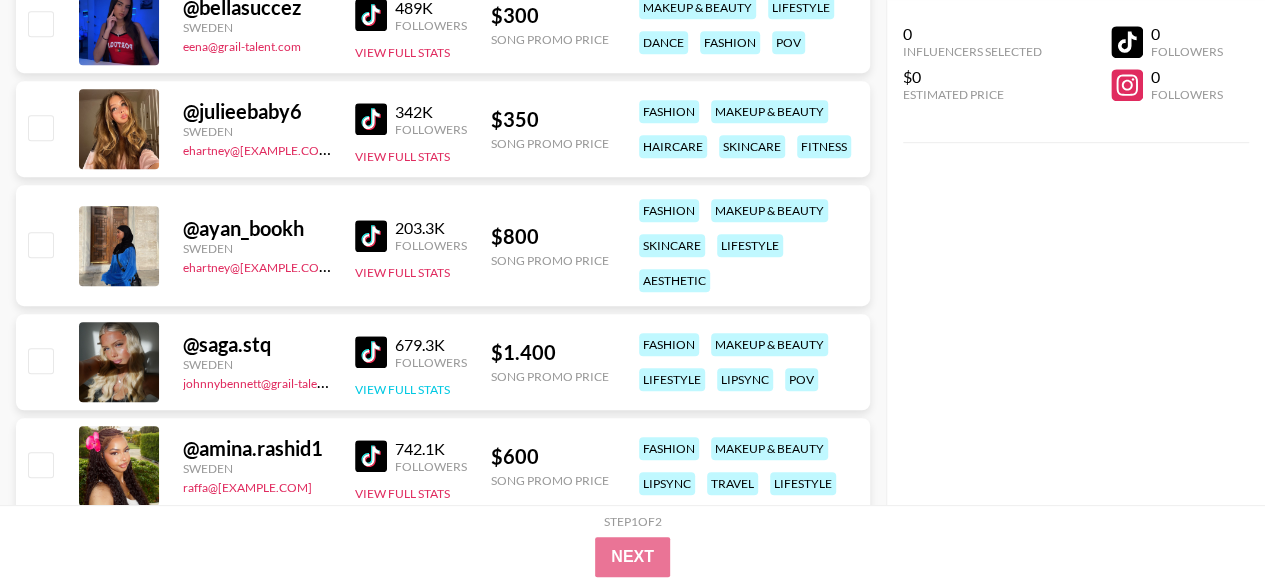 scroll, scrollTop: 476, scrollLeft: 0, axis: vertical 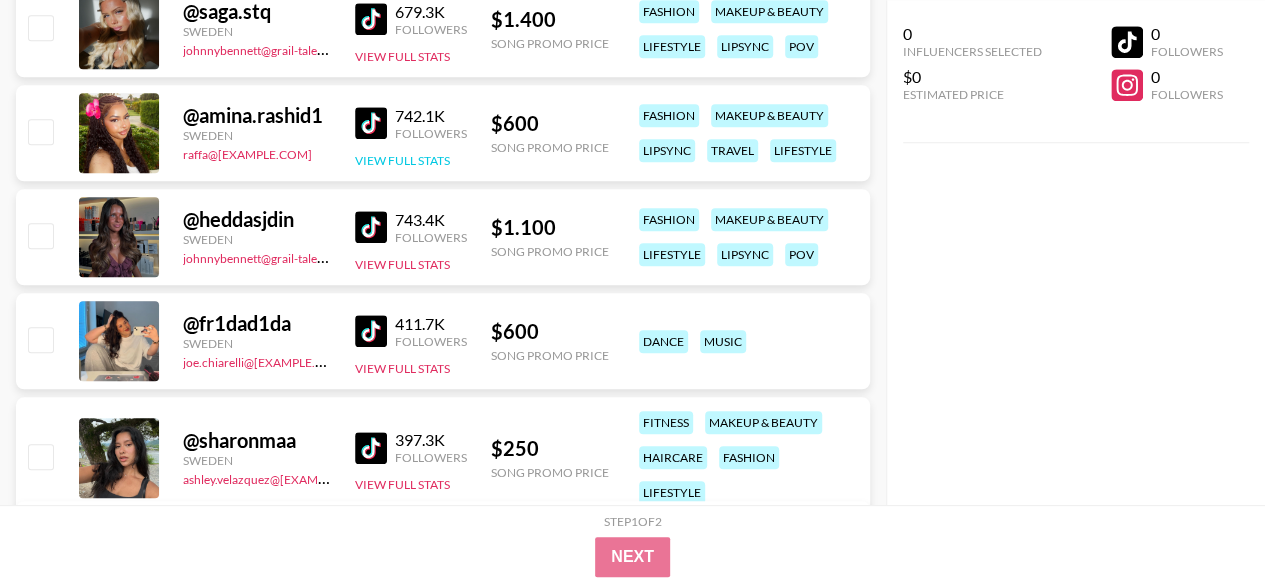click on "View Full Stats" at bounding box center (402, 160) 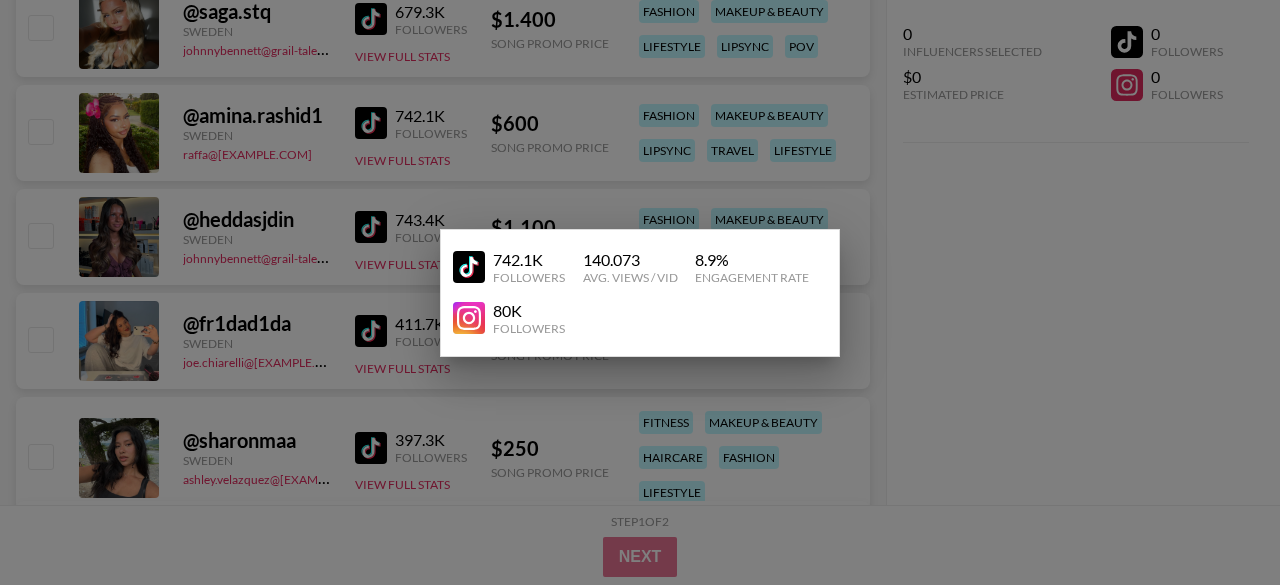 click at bounding box center (640, 292) 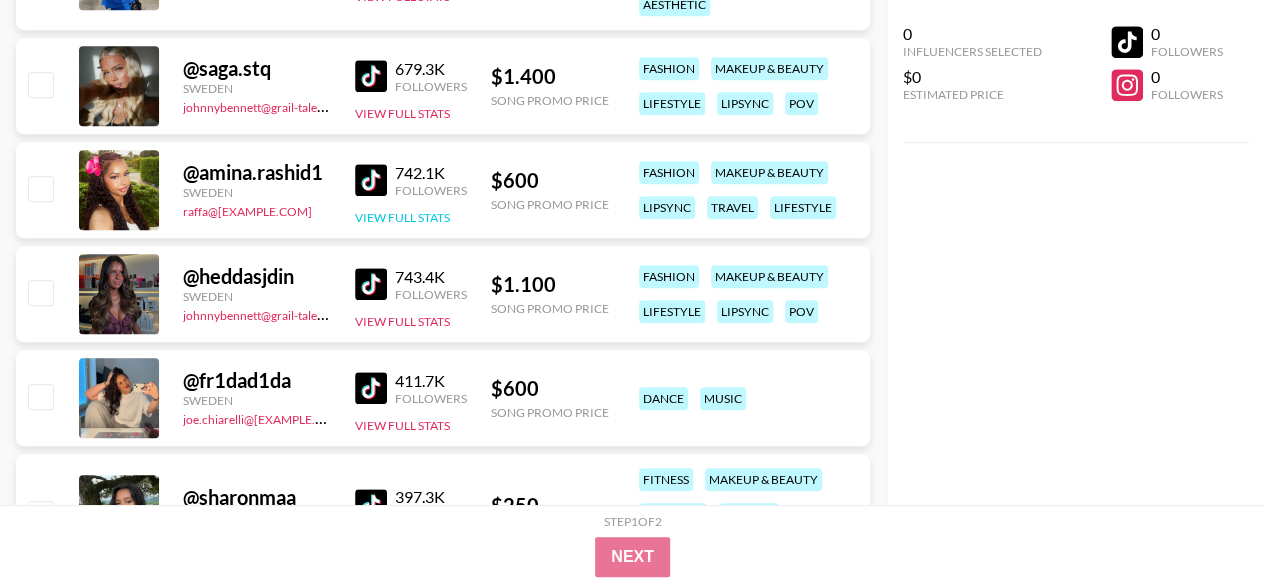 scroll, scrollTop: 747, scrollLeft: 0, axis: vertical 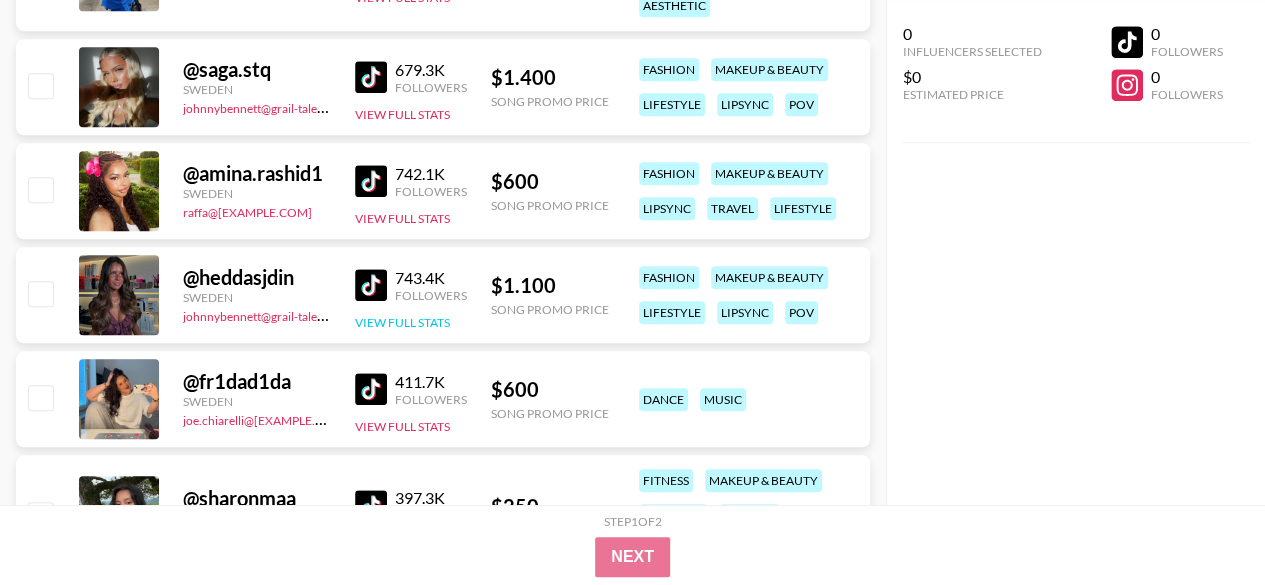 click on "View Full Stats" at bounding box center (402, 322) 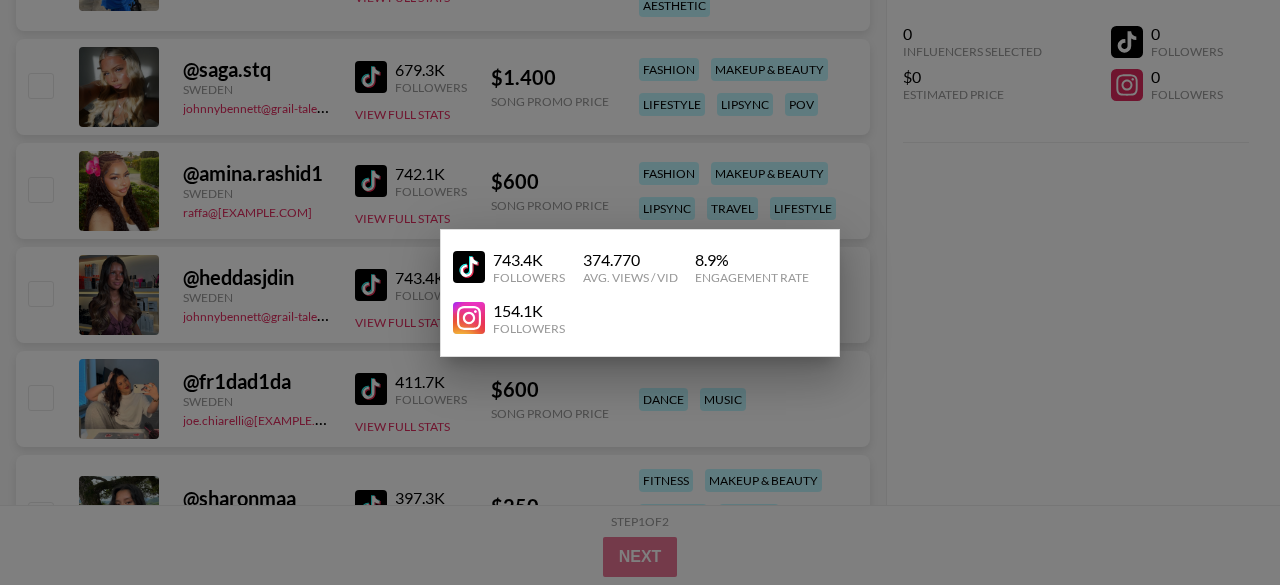 click at bounding box center (640, 292) 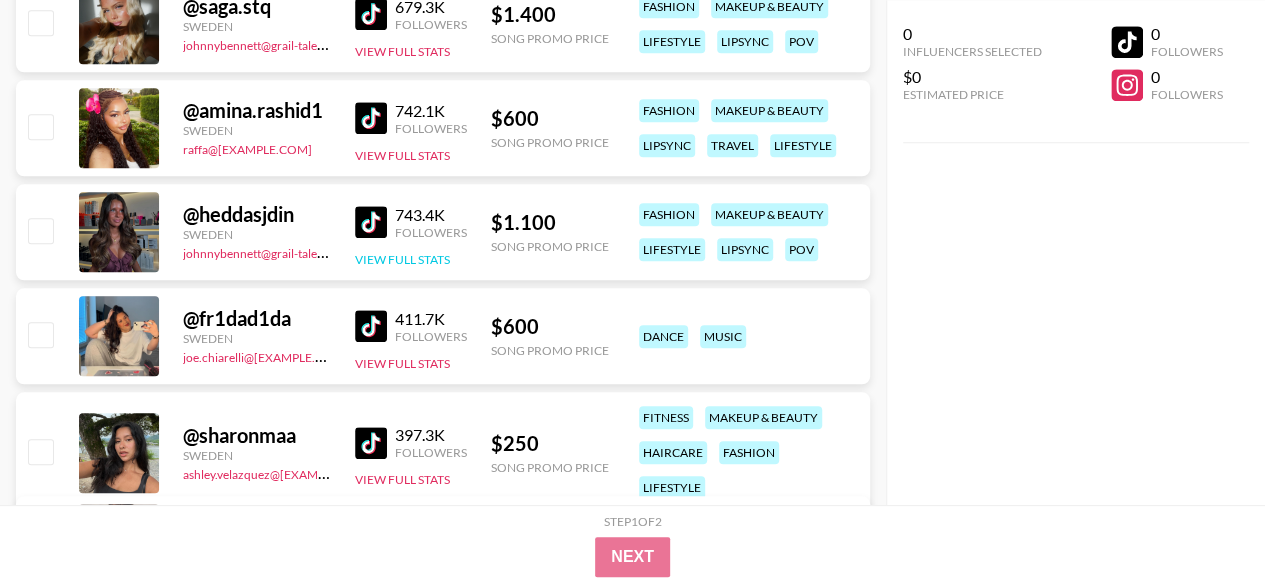 scroll, scrollTop: 811, scrollLeft: 0, axis: vertical 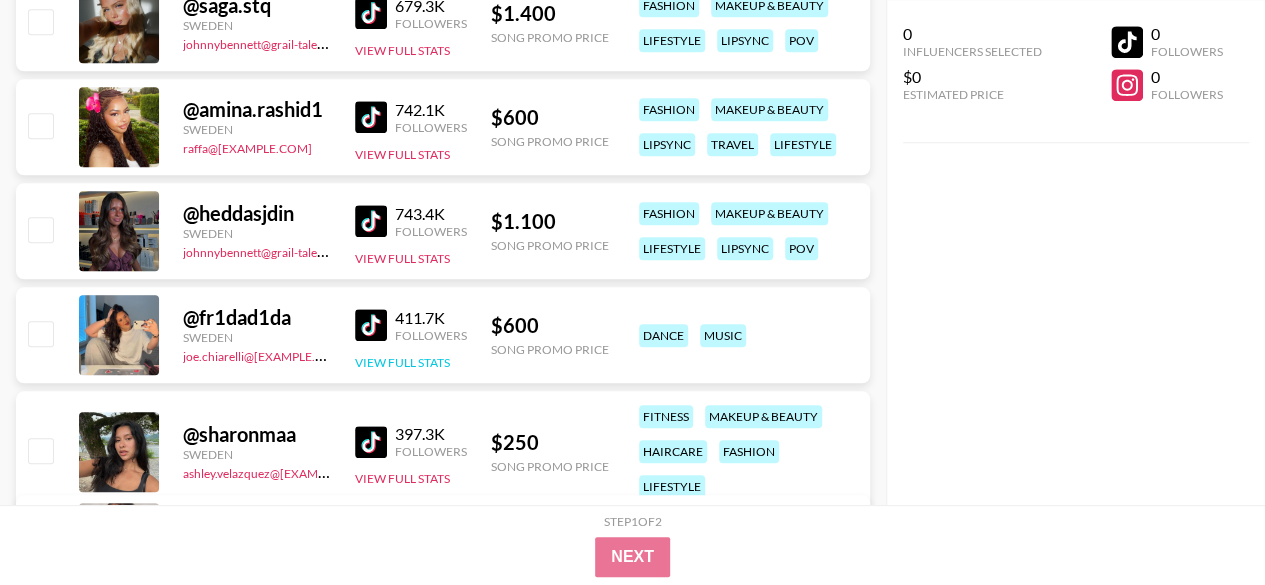 click on "View Full Stats" at bounding box center (402, 362) 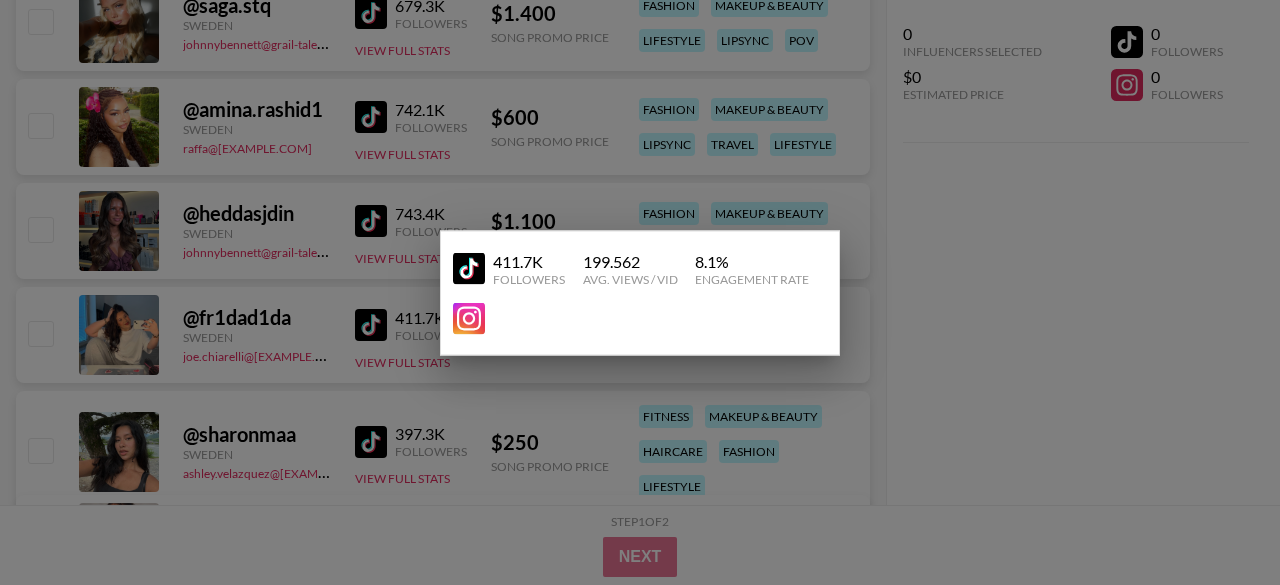 drag, startPoint x: 378, startPoint y: 327, endPoint x: 366, endPoint y: 321, distance: 13.416408 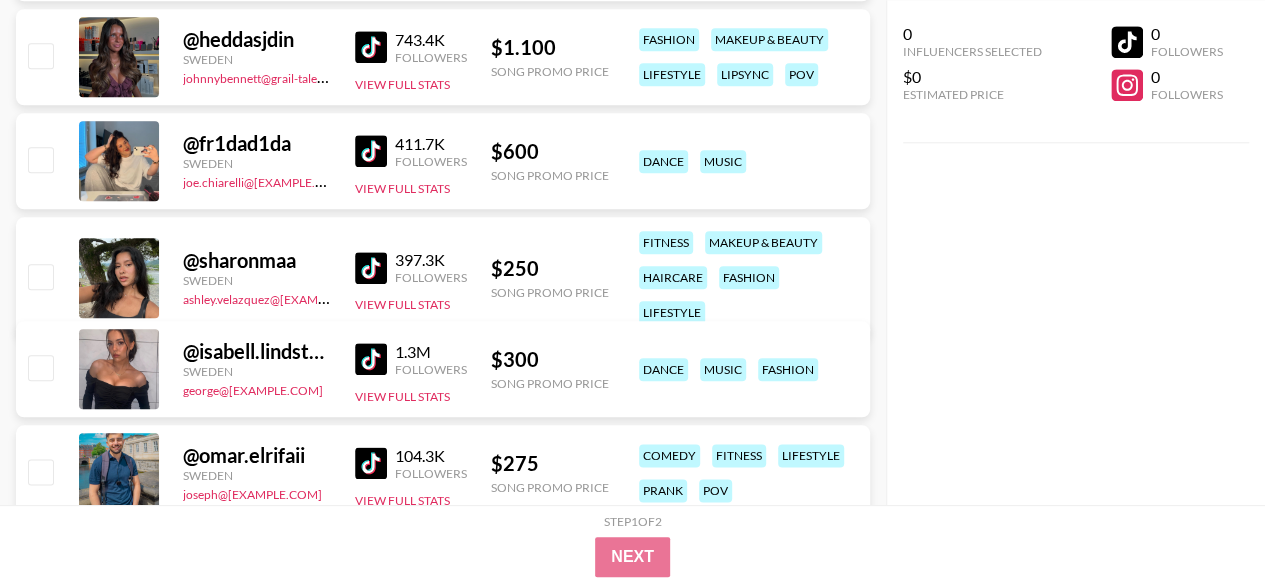scroll, scrollTop: 986, scrollLeft: 0, axis: vertical 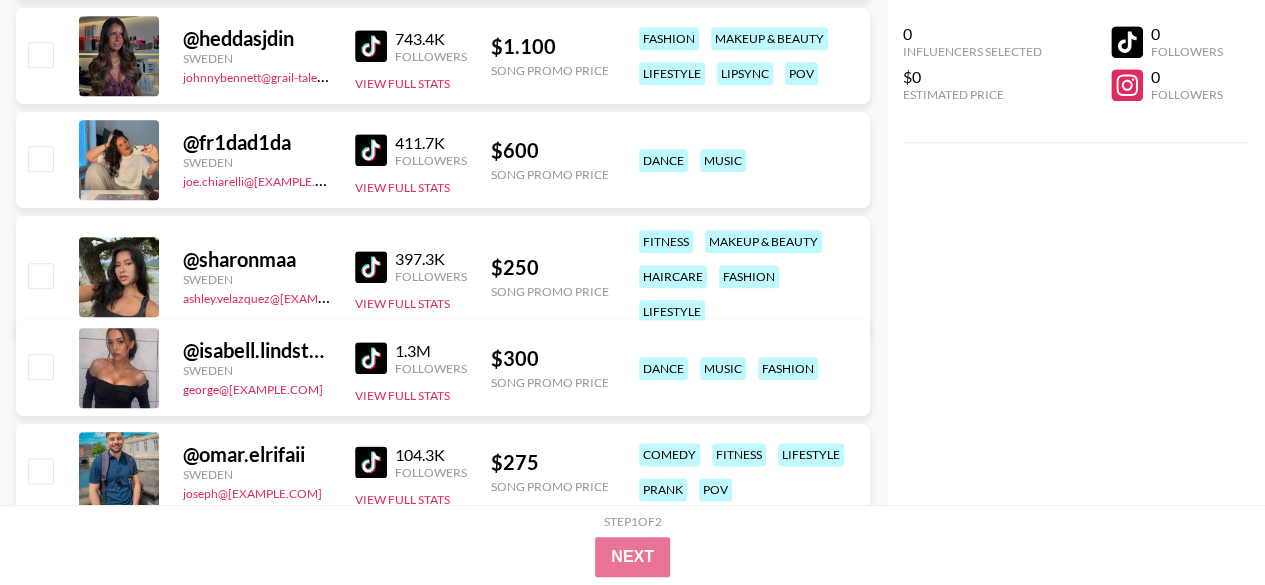 click at bounding box center (371, 267) 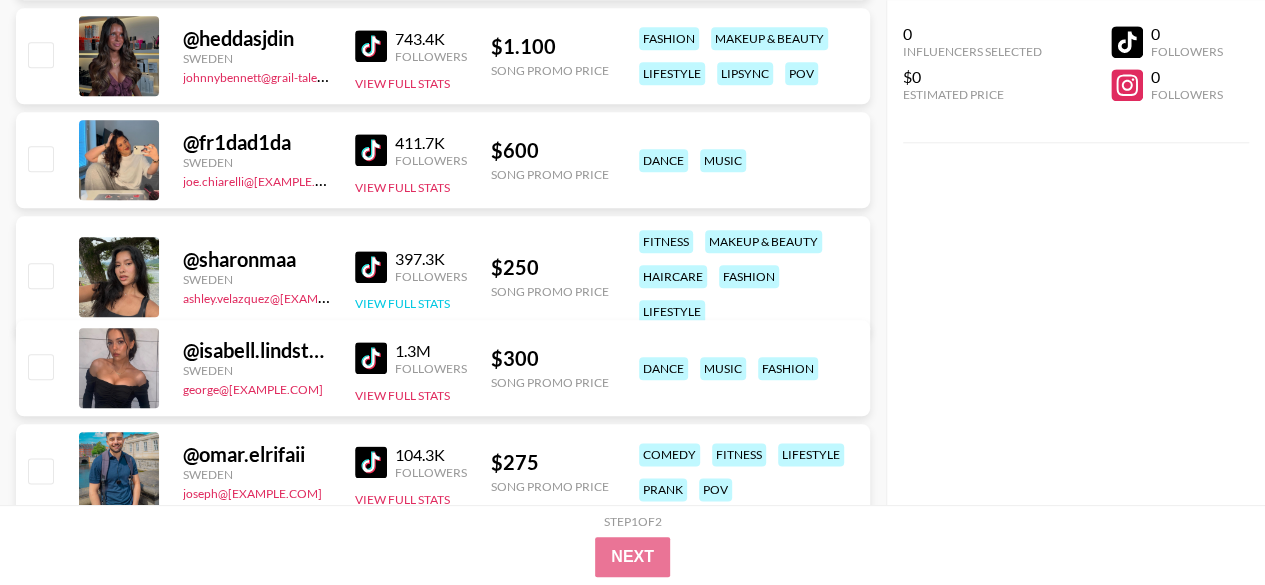 click on "View Full Stats" at bounding box center [402, 303] 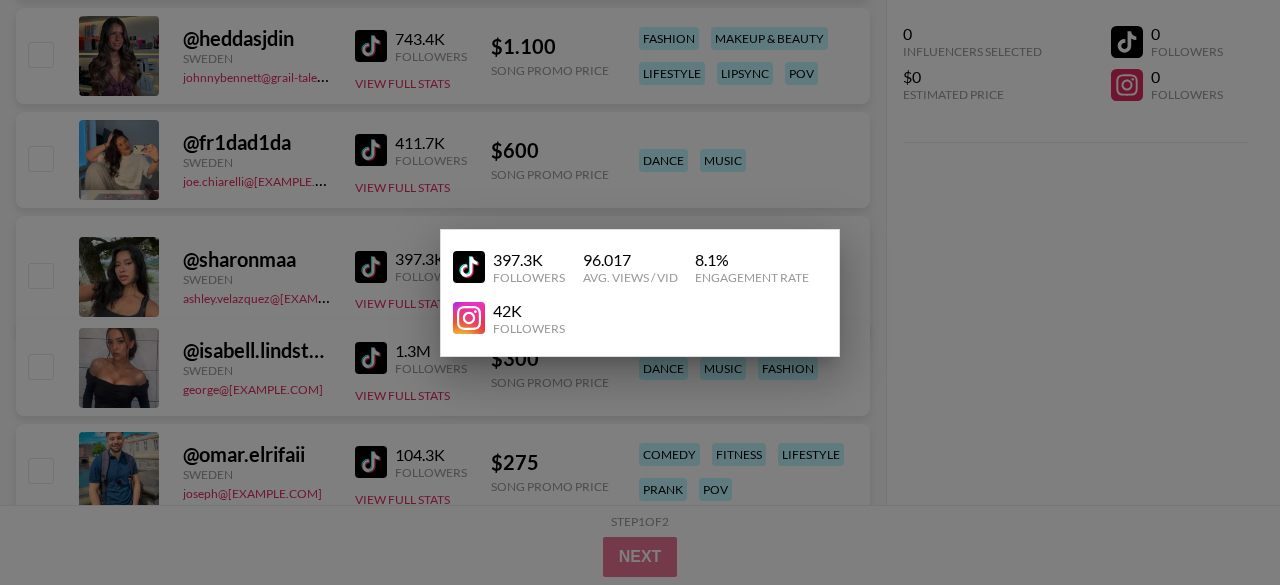click at bounding box center (640, 292) 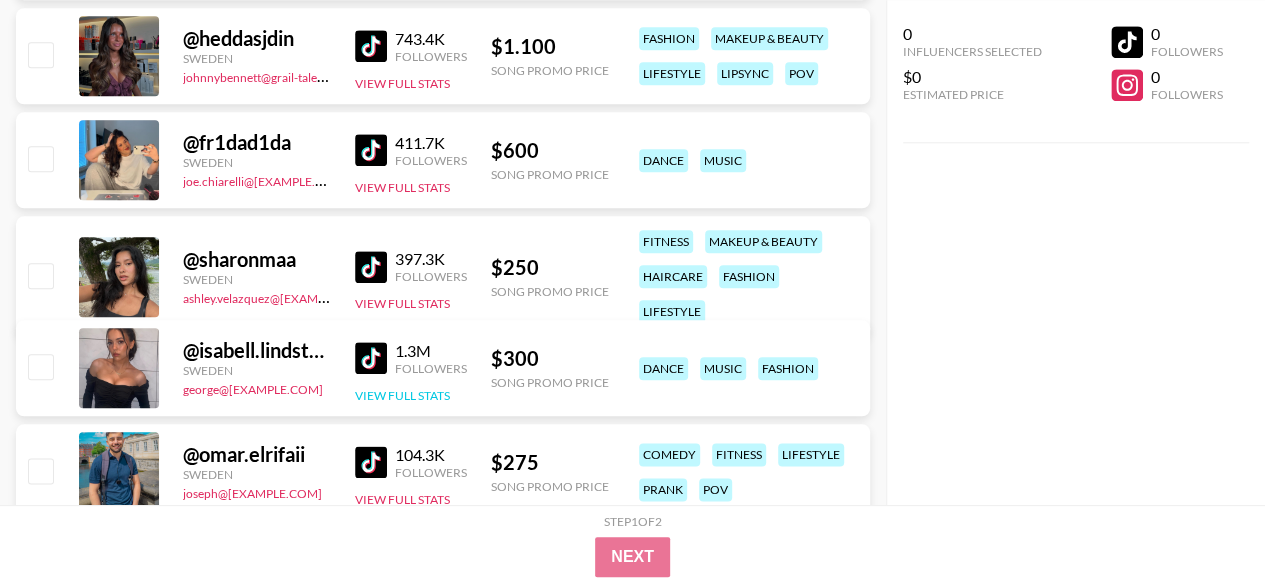 click on "View Full Stats" at bounding box center [402, 395] 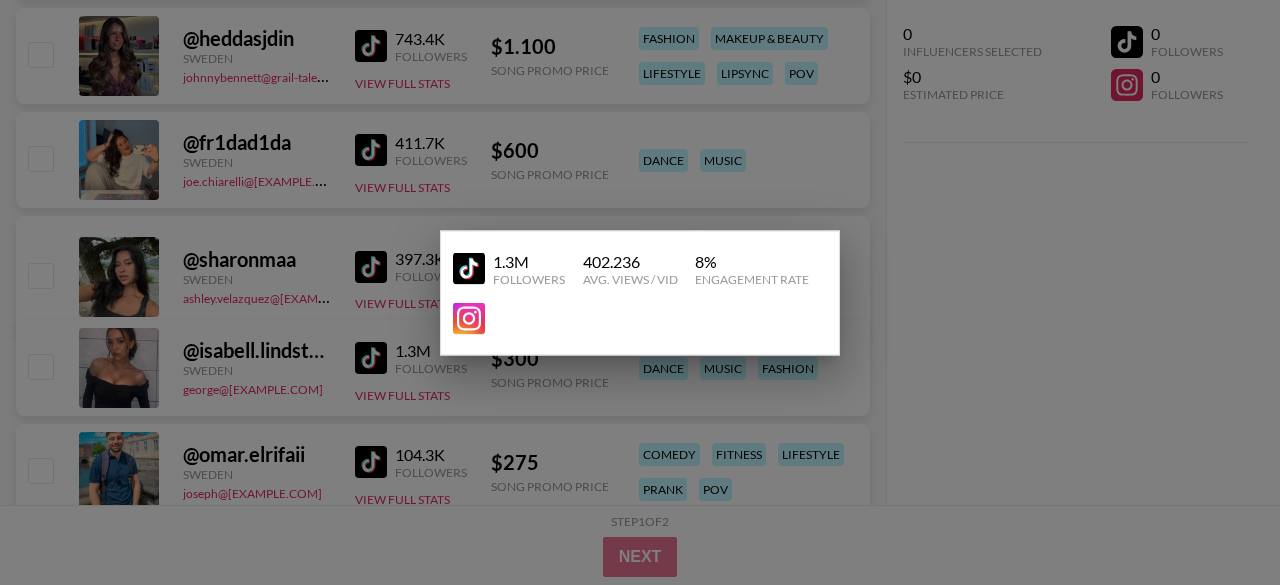 click at bounding box center (640, 292) 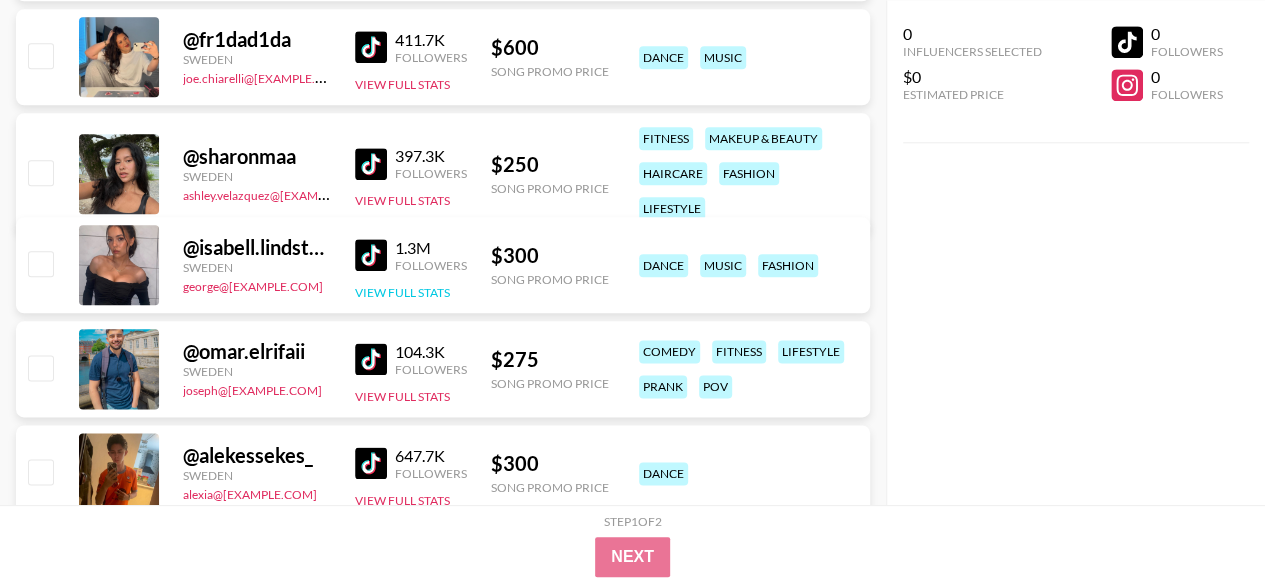 scroll, scrollTop: 1090, scrollLeft: 0, axis: vertical 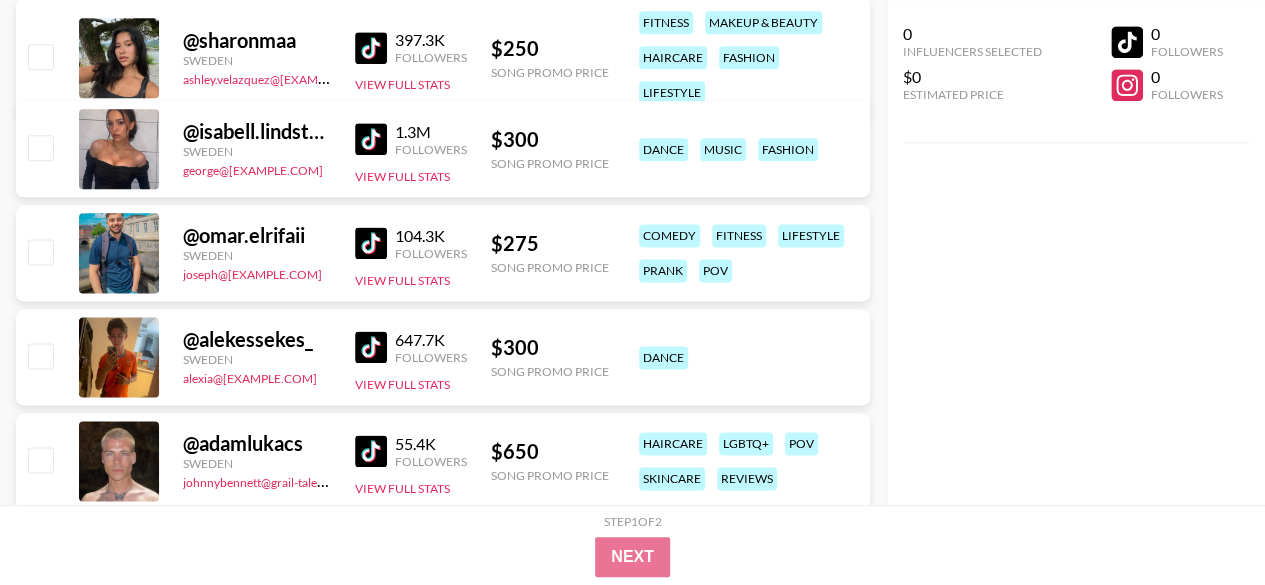 drag, startPoint x: 410, startPoint y: 381, endPoint x: 319, endPoint y: 391, distance: 91.5478 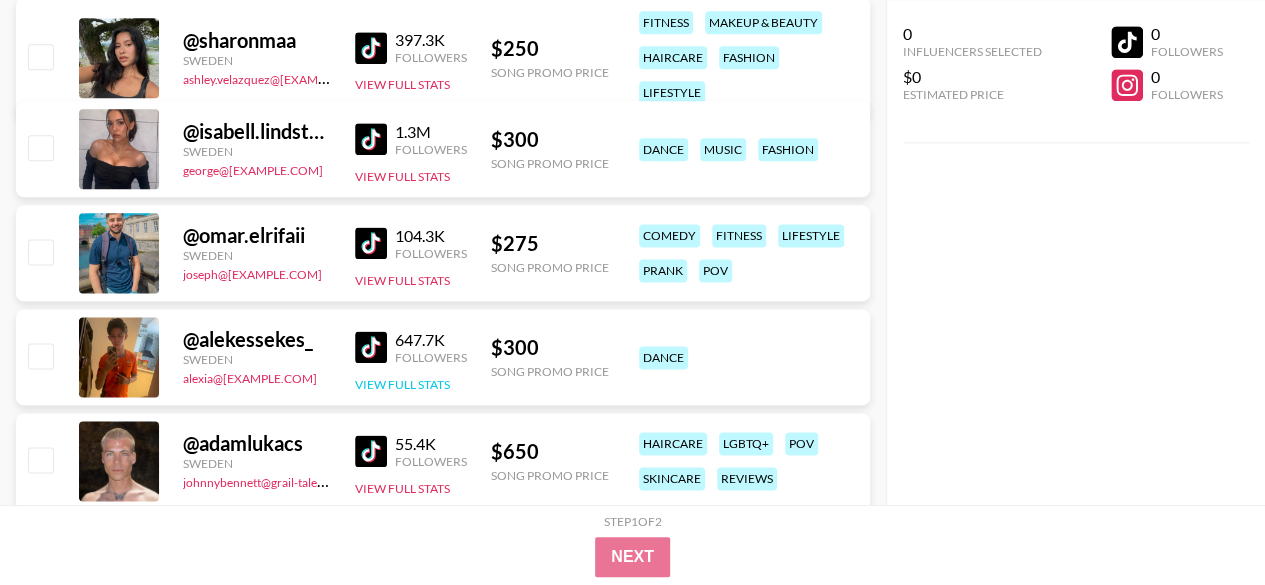 click on "View Full Stats" at bounding box center (402, 384) 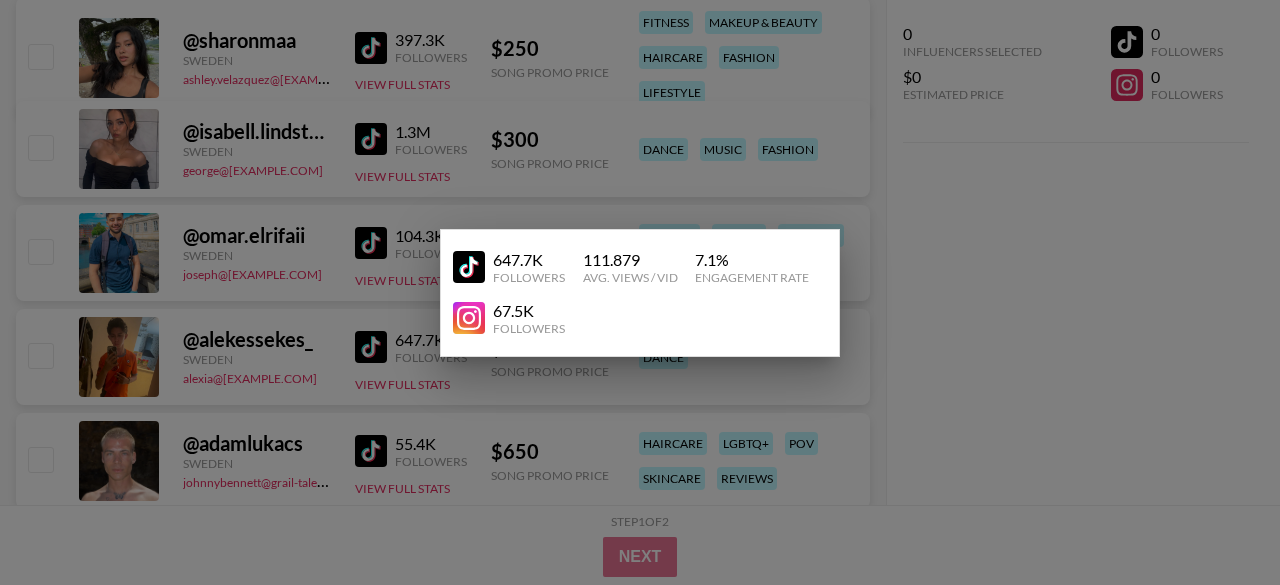 click at bounding box center (640, 292) 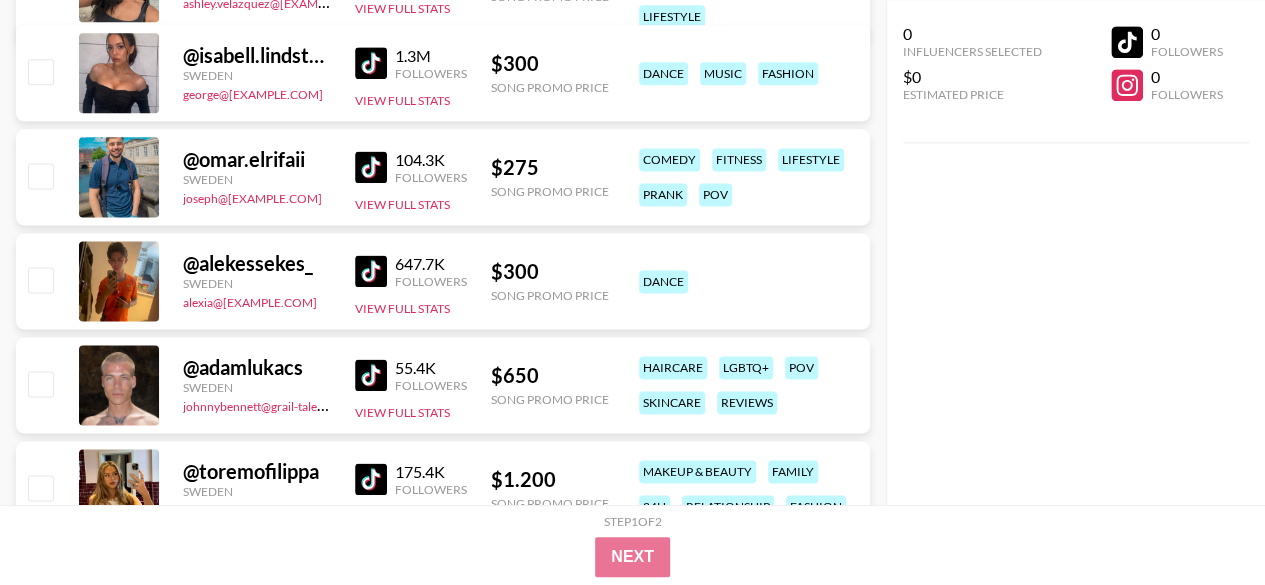 scroll, scrollTop: 1282, scrollLeft: 0, axis: vertical 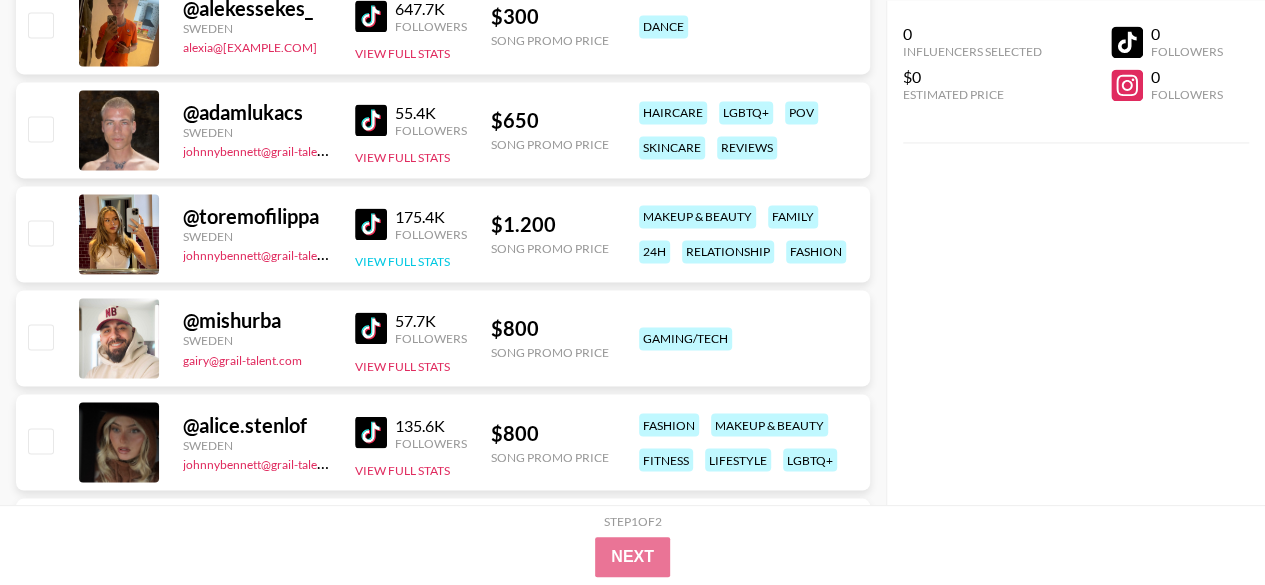 click on "View Full Stats" at bounding box center [402, 261] 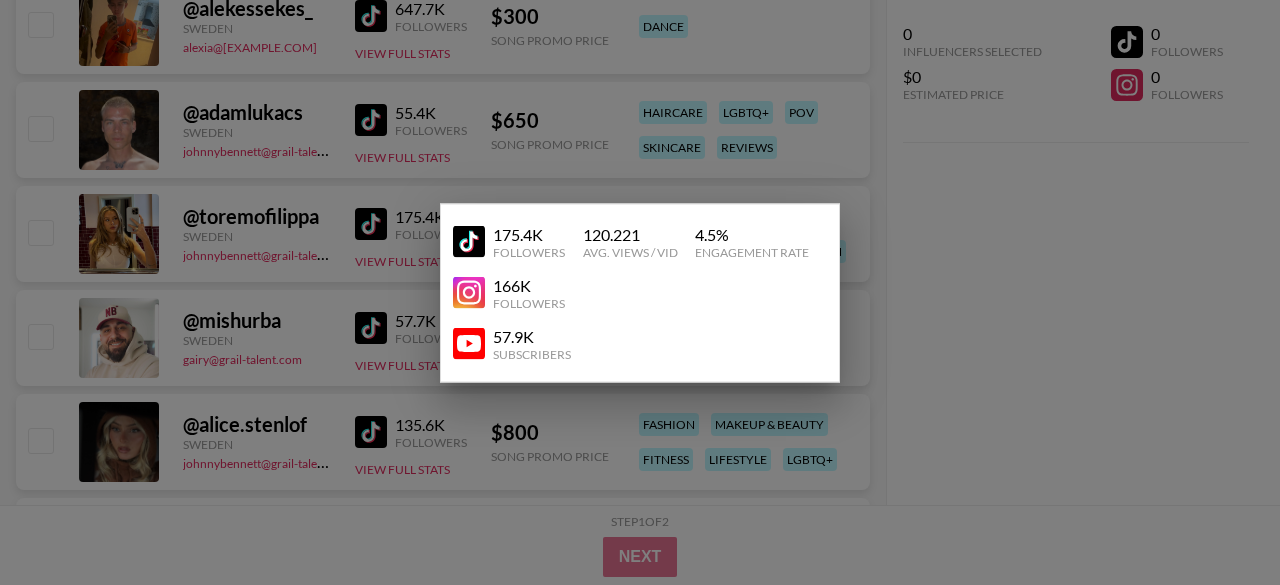 click at bounding box center (640, 292) 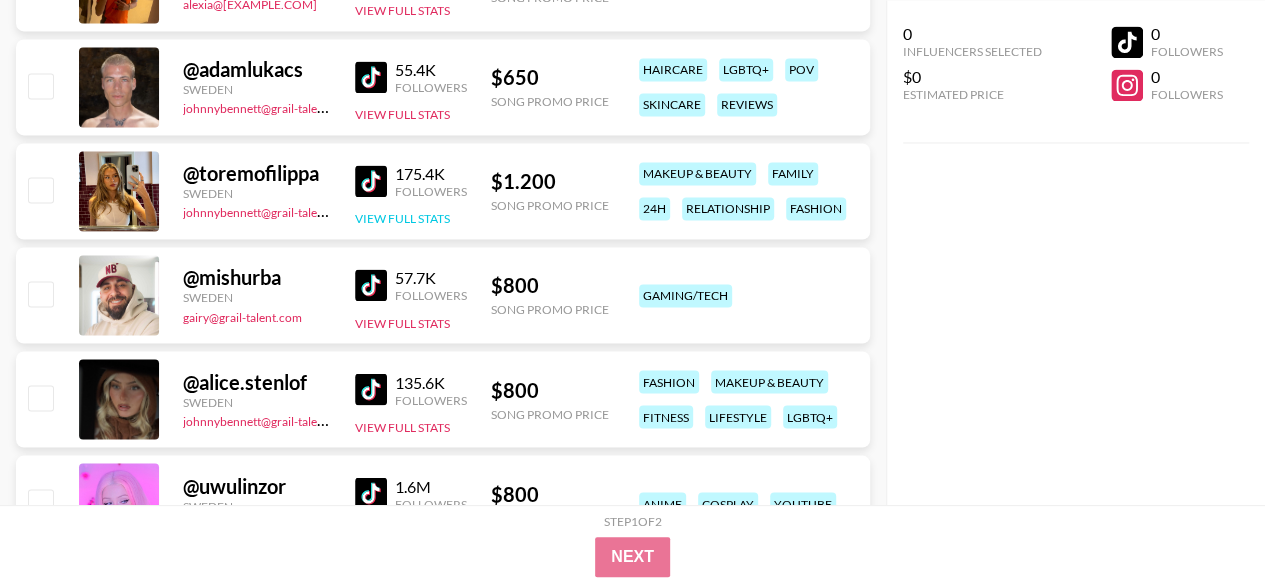 scroll, scrollTop: 1581, scrollLeft: 0, axis: vertical 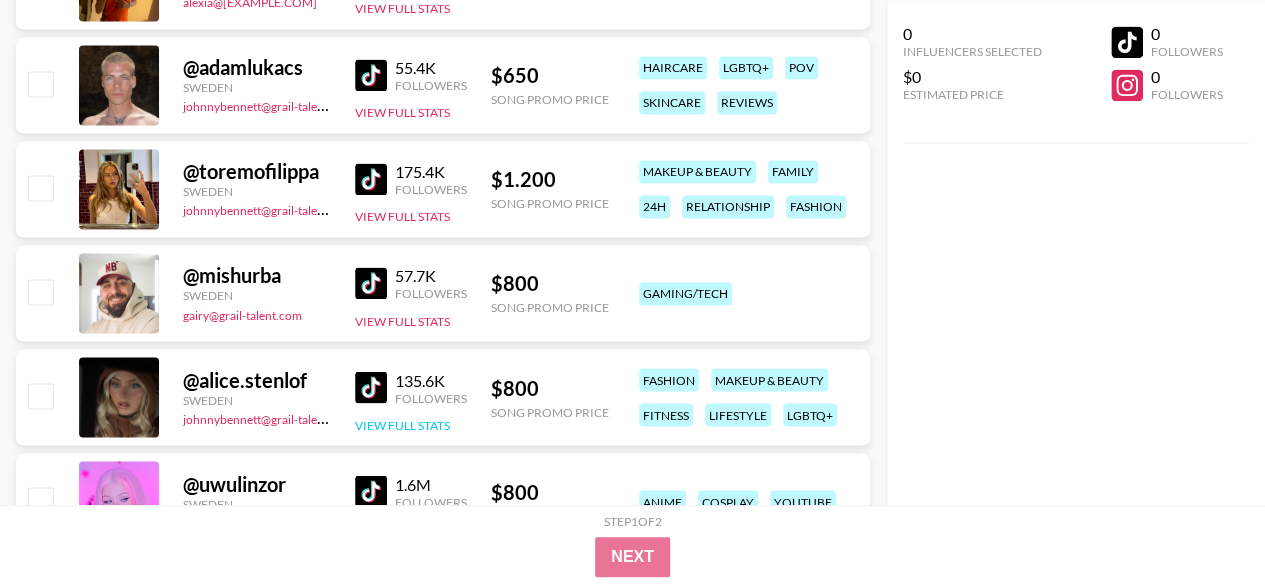 drag, startPoint x: 368, startPoint y: 387, endPoint x: 382, endPoint y: 422, distance: 37.696156 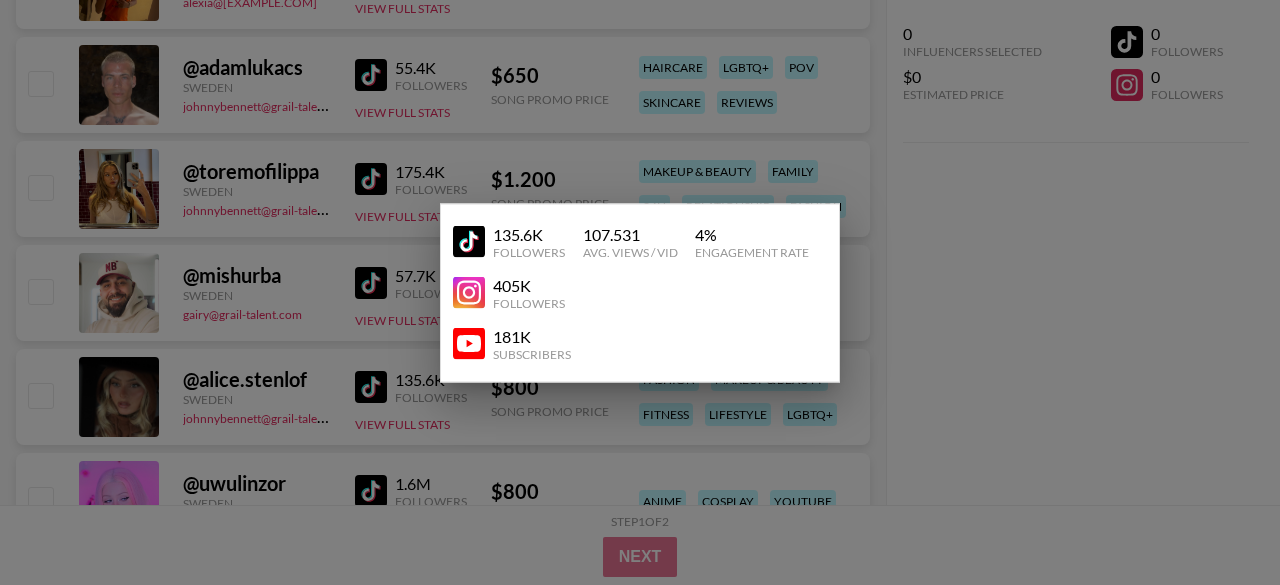 click at bounding box center [640, 292] 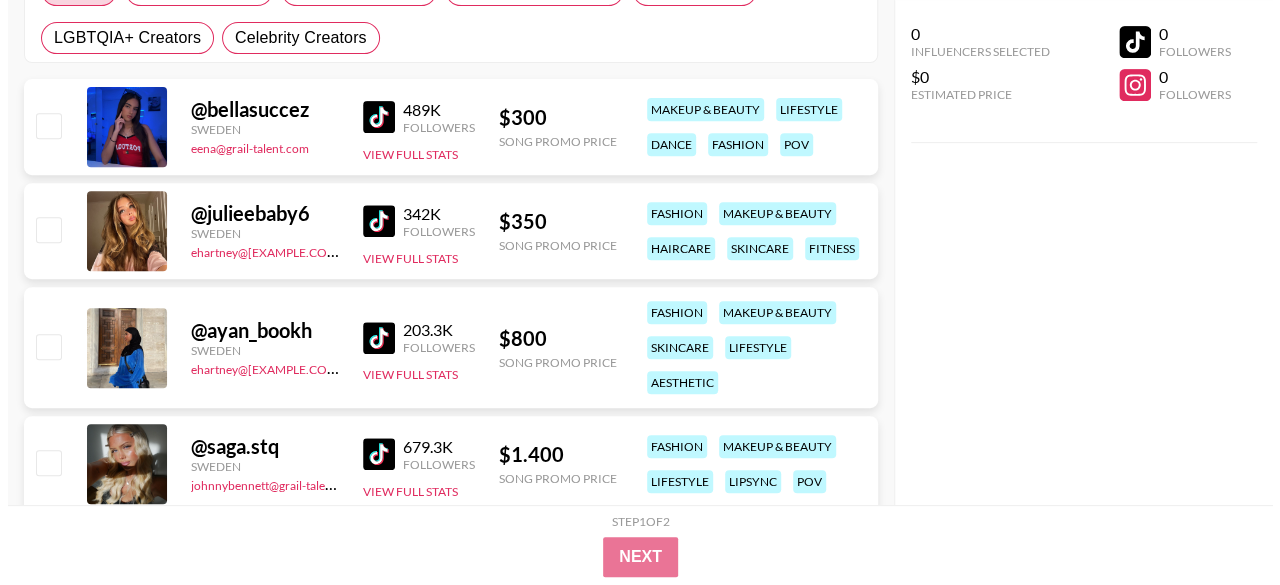 scroll, scrollTop: 0, scrollLeft: 0, axis: both 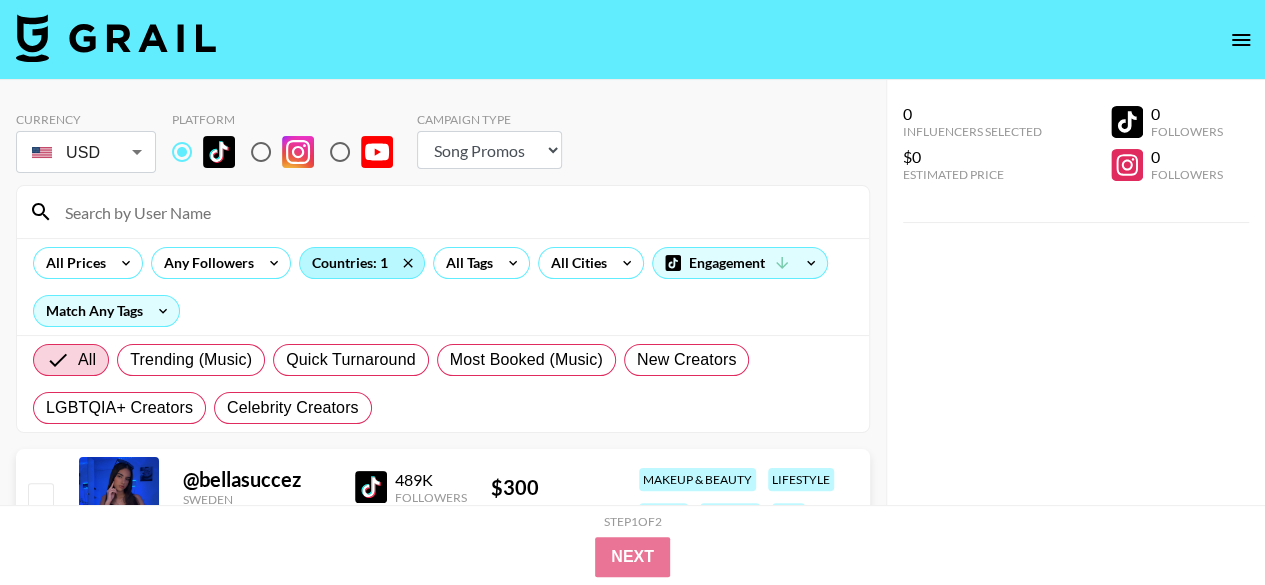click on "Countries: 1" at bounding box center [362, 263] 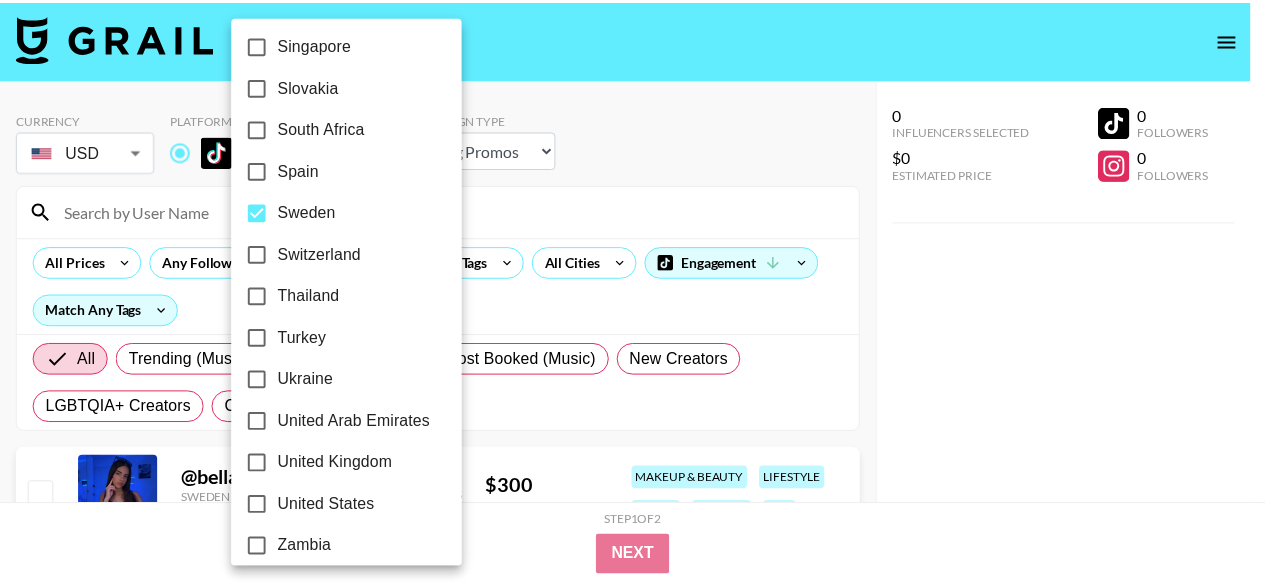 scroll, scrollTop: 1746, scrollLeft: 0, axis: vertical 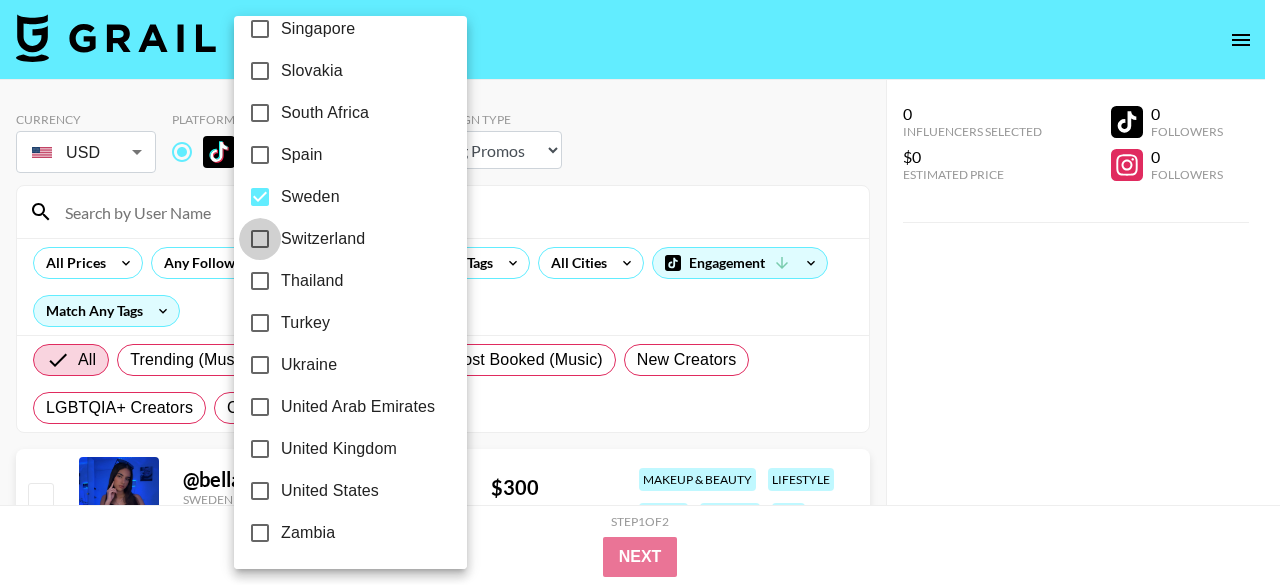 click on "Switzerland" at bounding box center [260, 239] 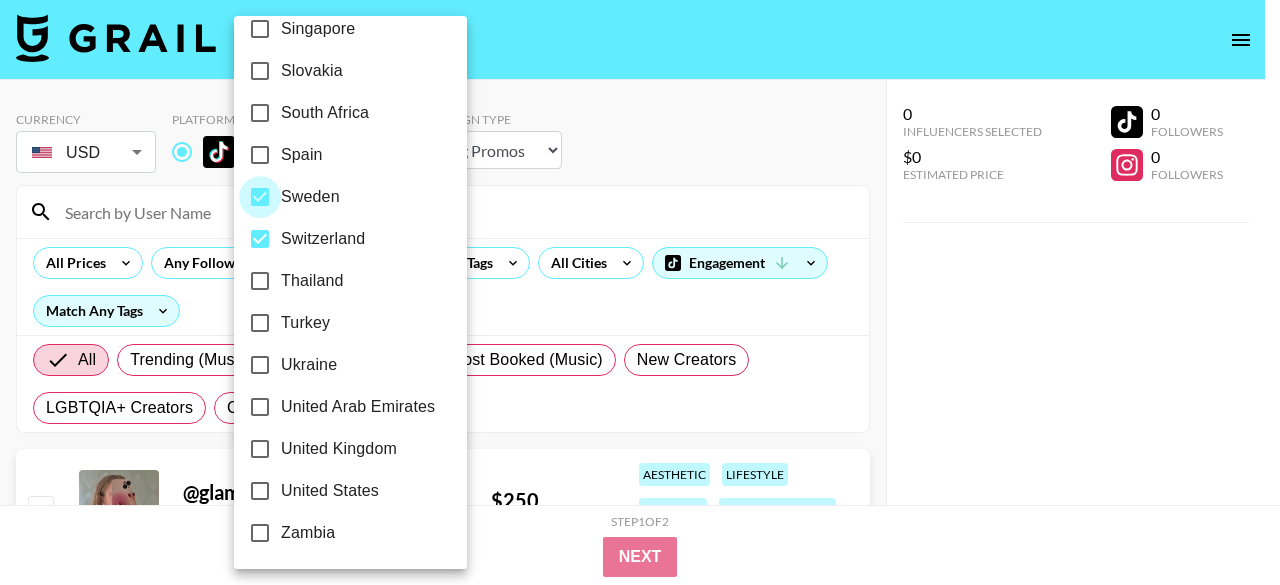 click on "Sweden" at bounding box center (260, 197) 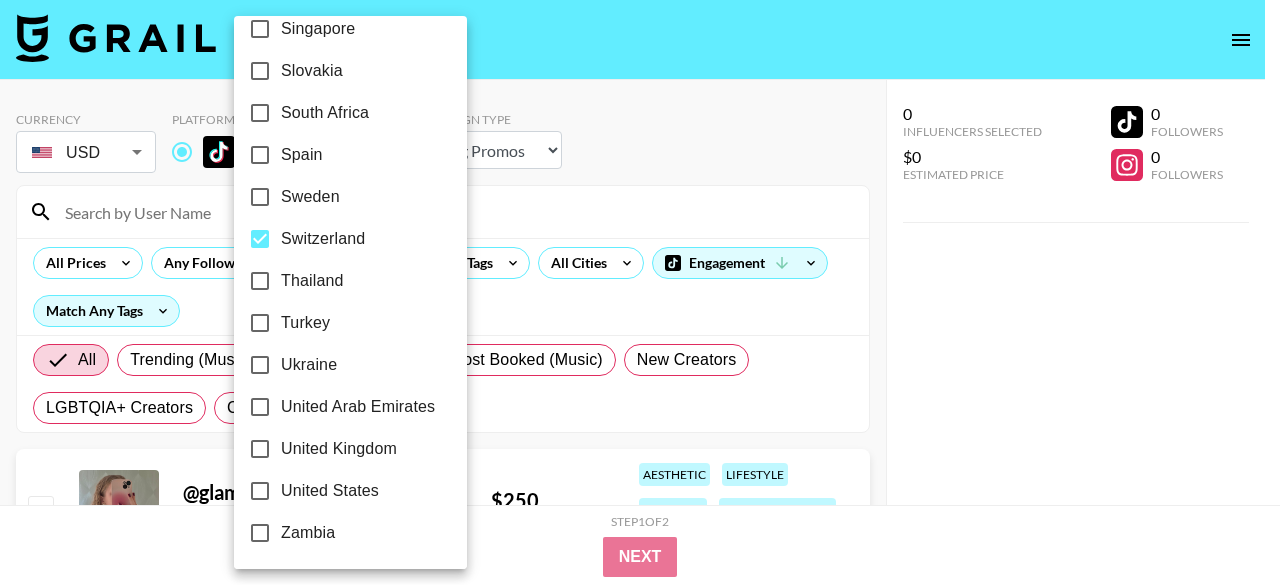 click at bounding box center (640, 292) 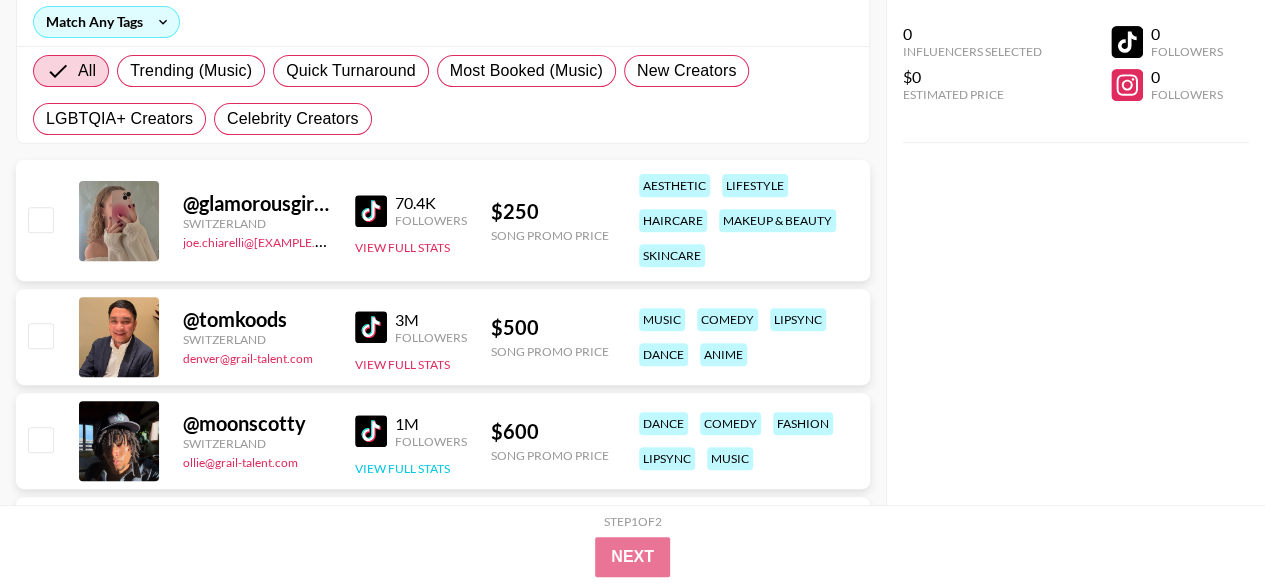 scroll, scrollTop: 348, scrollLeft: 0, axis: vertical 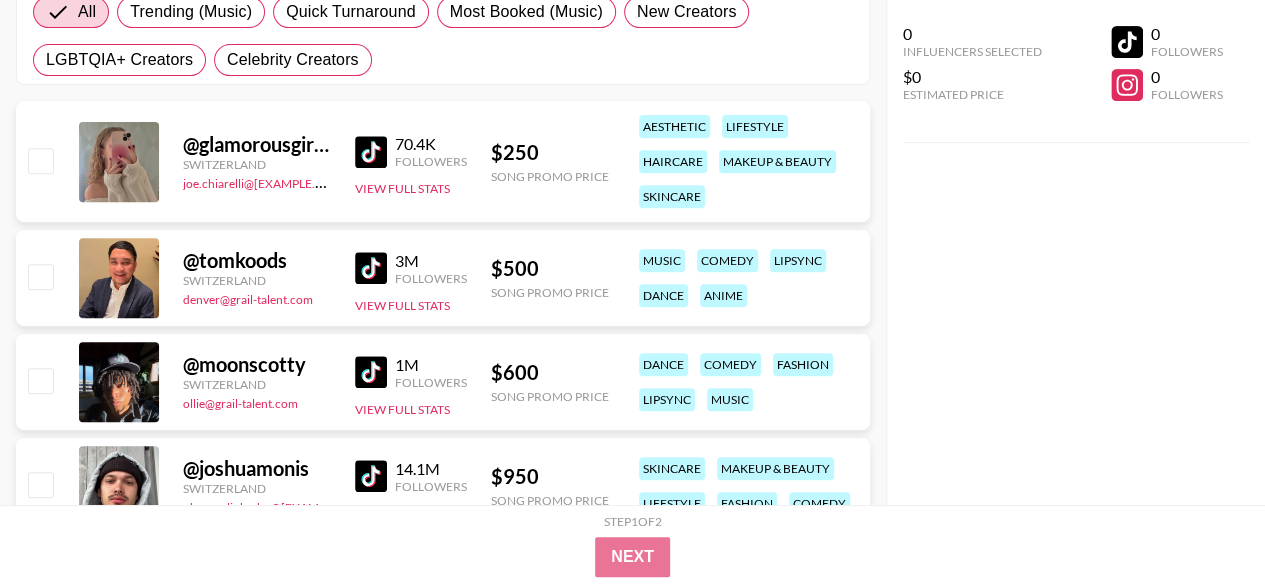 drag, startPoint x: 374, startPoint y: 157, endPoint x: 880, endPoint y: 412, distance: 566.62244 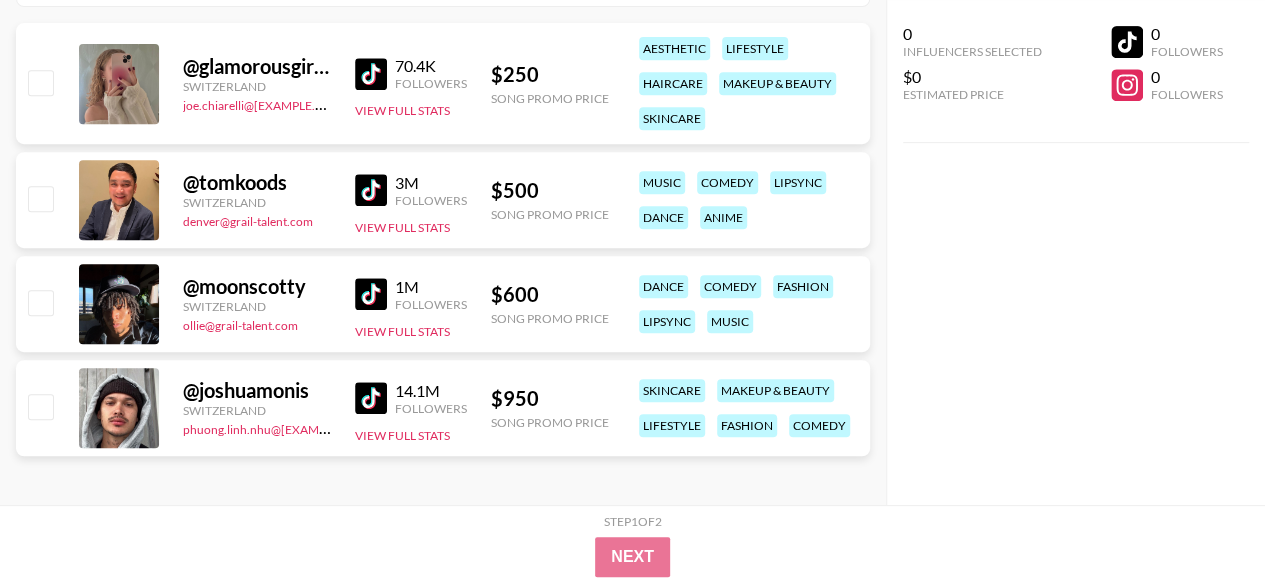 scroll, scrollTop: 431, scrollLeft: 0, axis: vertical 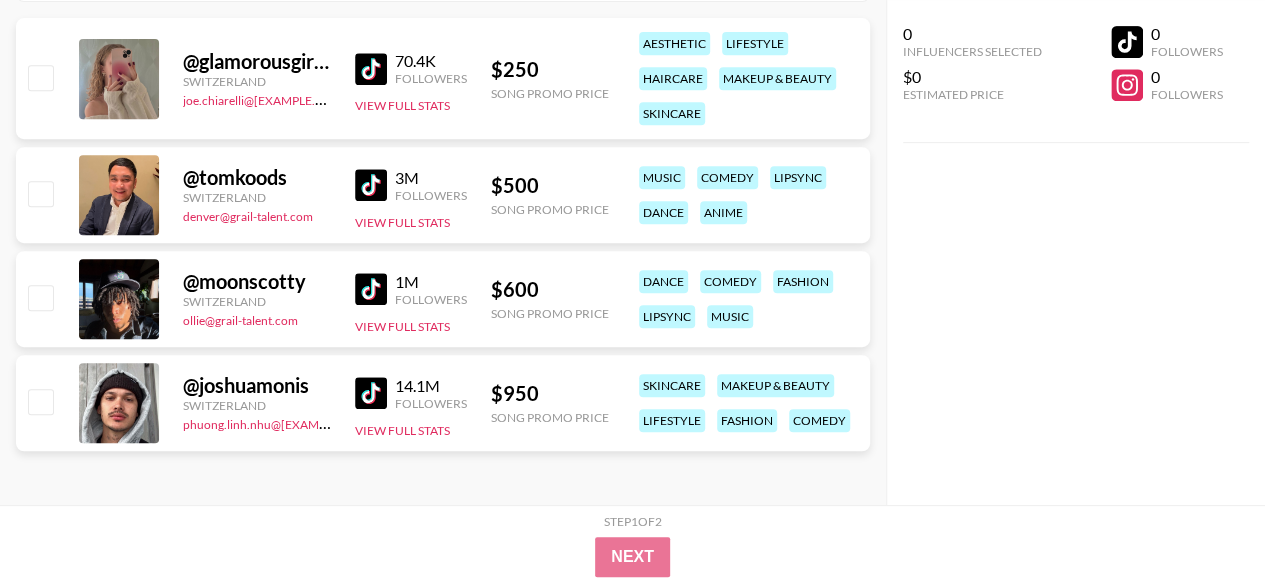 click on "70.4K Followers View Full Stats" at bounding box center [411, 78] 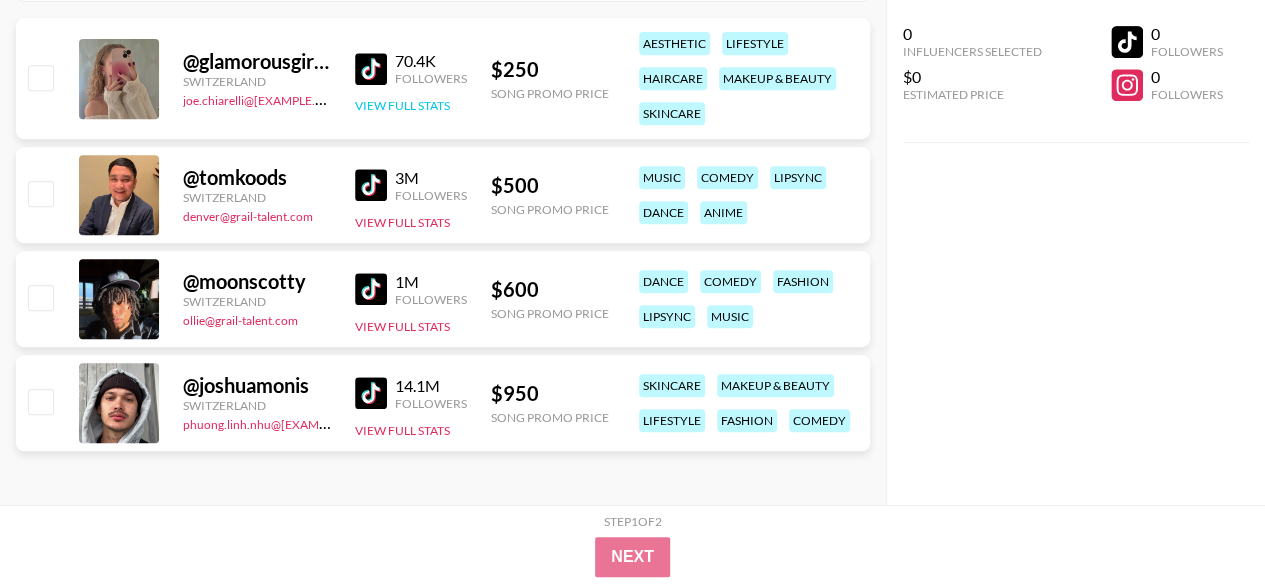 click on "View Full Stats" at bounding box center [402, 105] 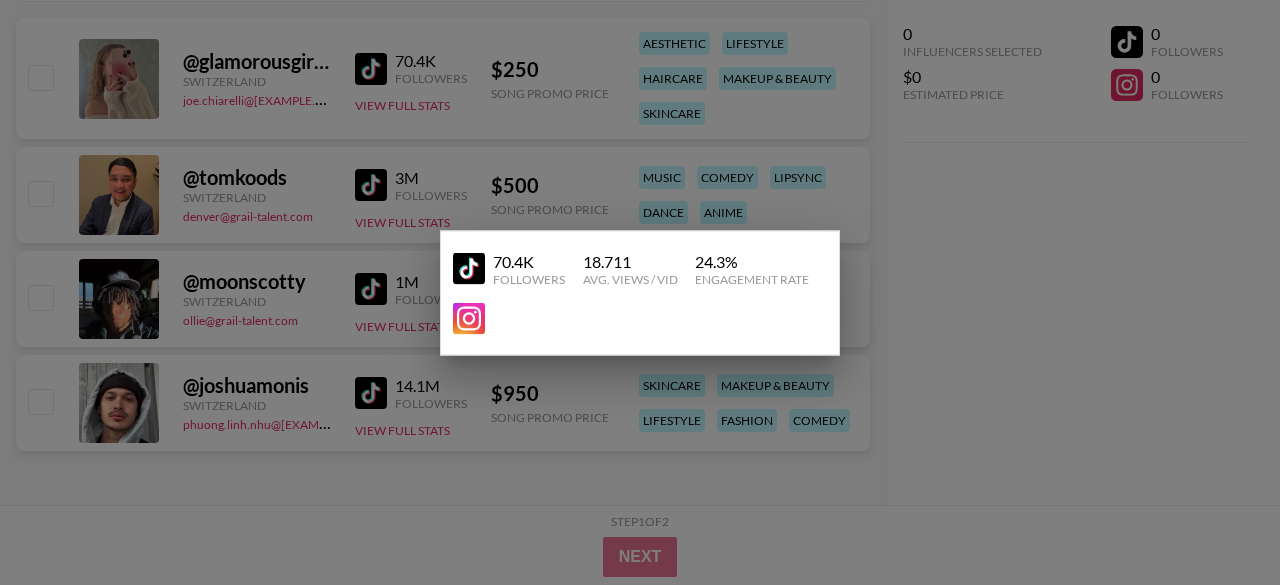 click at bounding box center [640, 292] 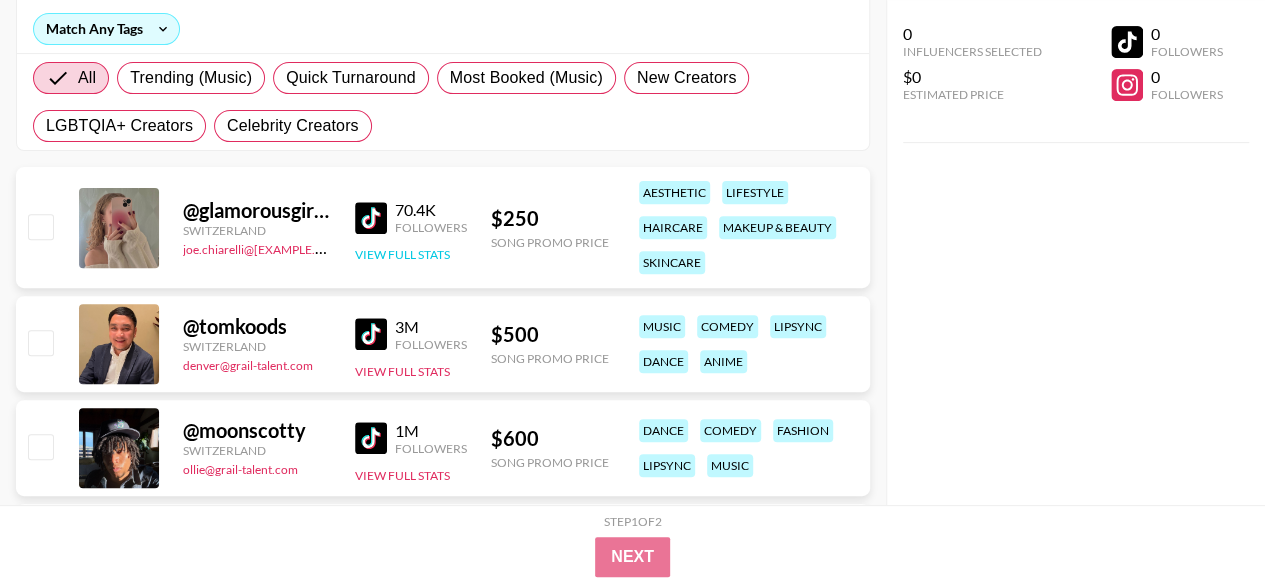 scroll, scrollTop: 283, scrollLeft: 0, axis: vertical 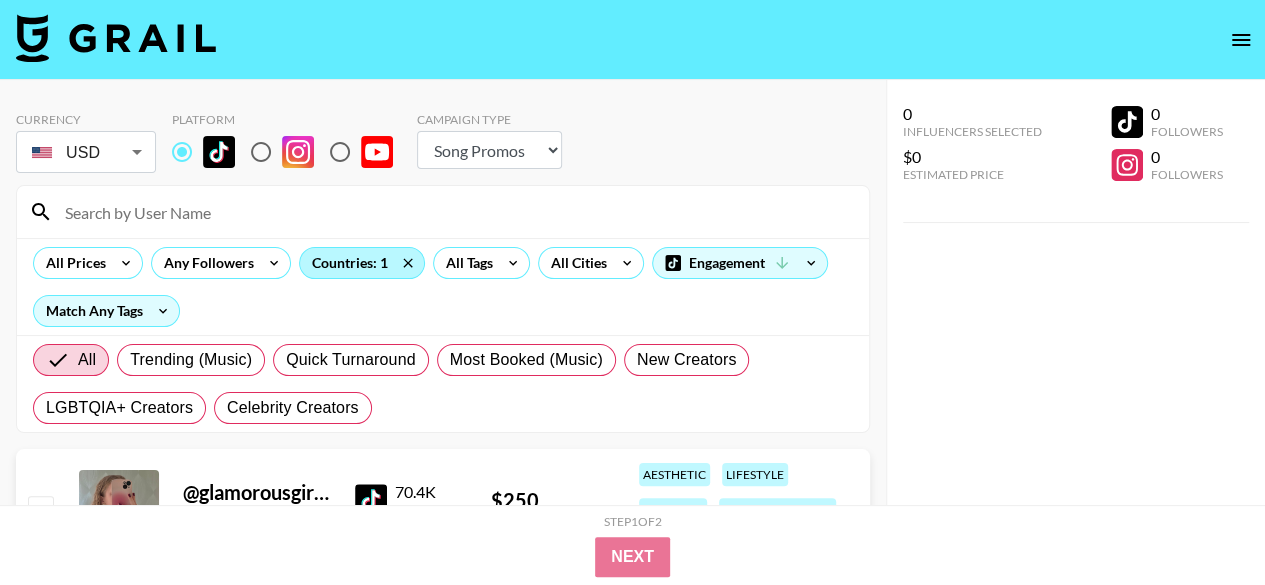 click on "Countries: 1" at bounding box center (362, 263) 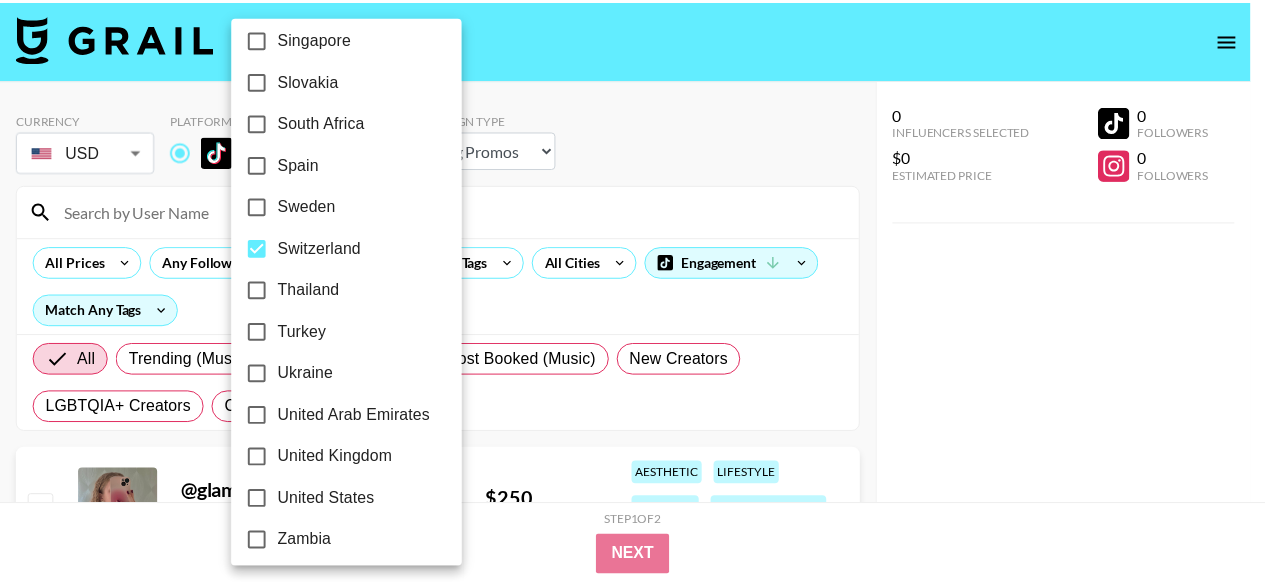 scroll, scrollTop: 1746, scrollLeft: 0, axis: vertical 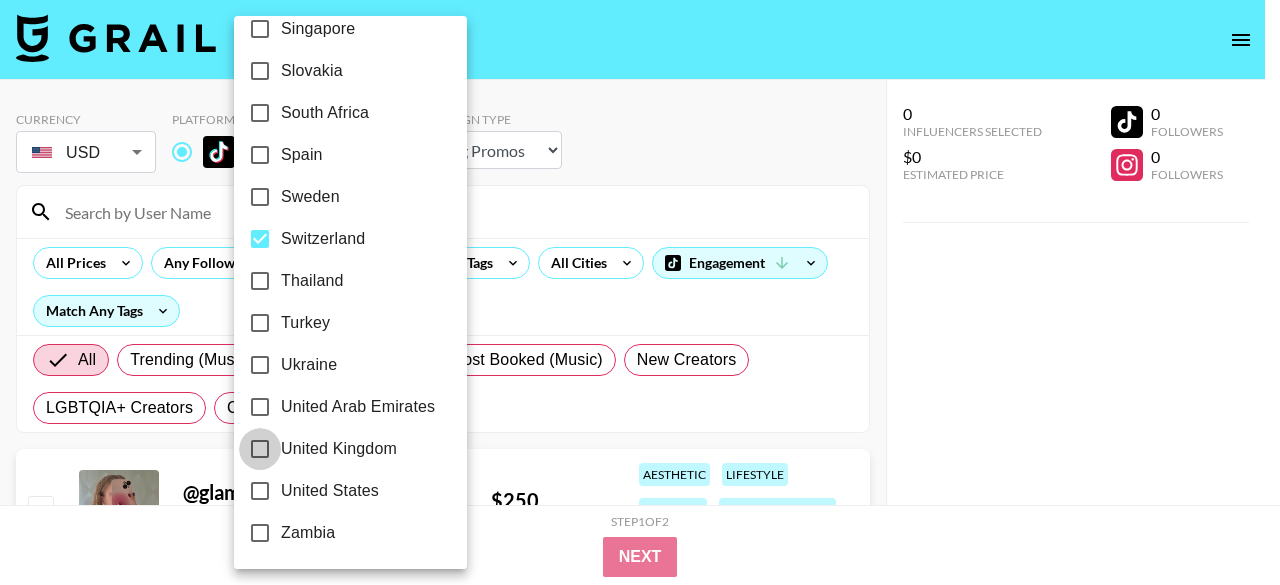 click on "United Kingdom" at bounding box center [260, 449] 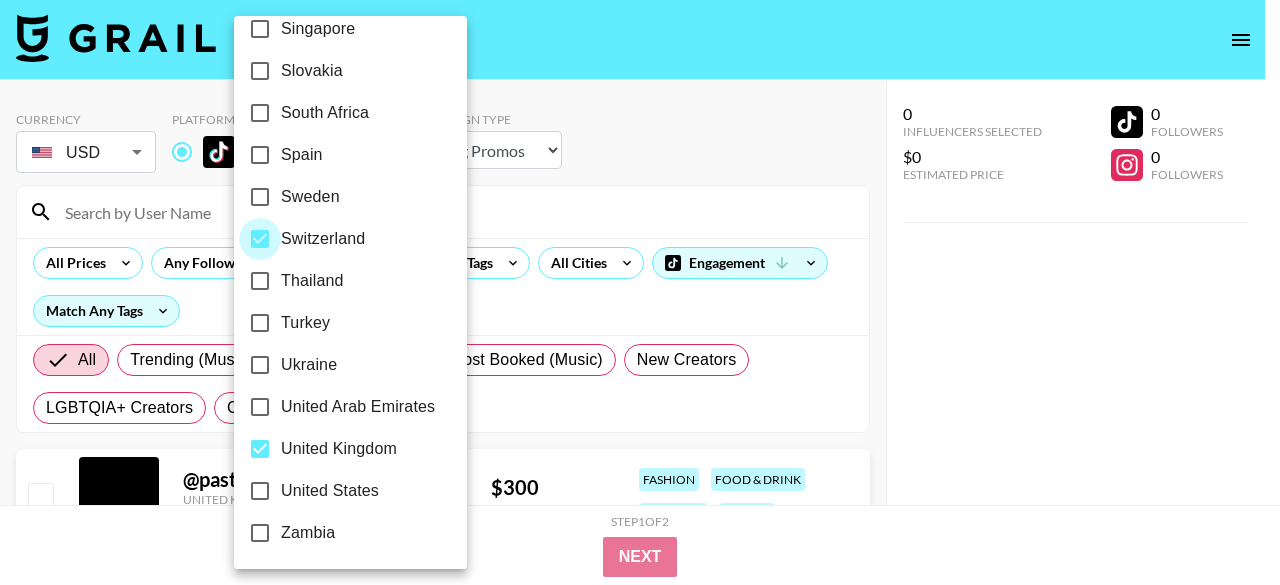 click on "Switzerland" at bounding box center [260, 239] 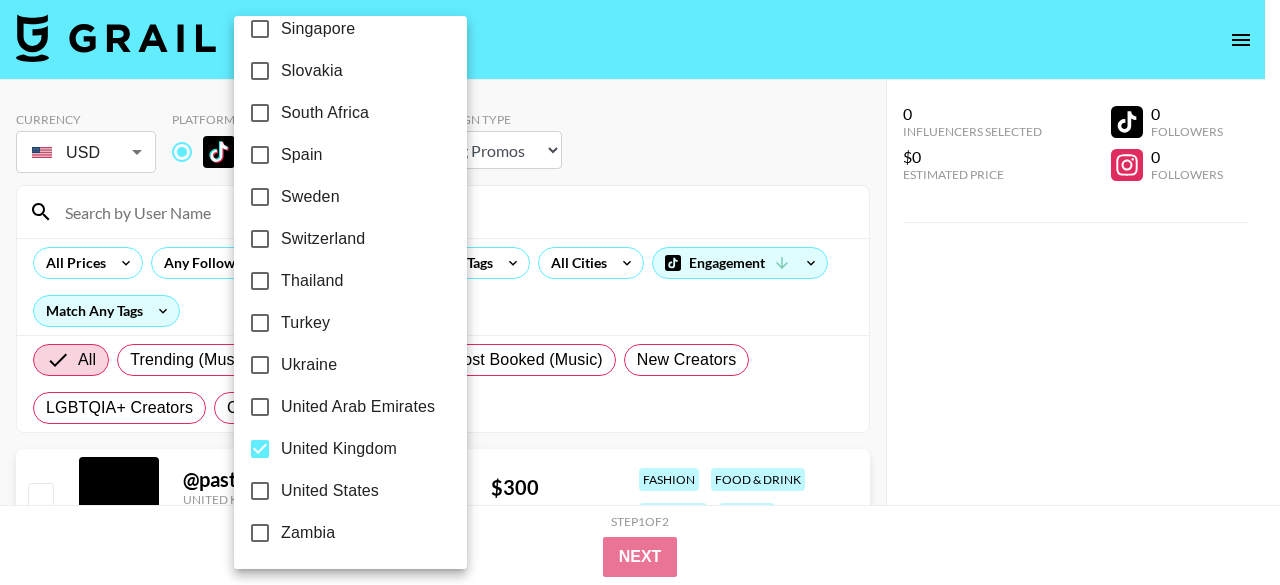 click at bounding box center (640, 292) 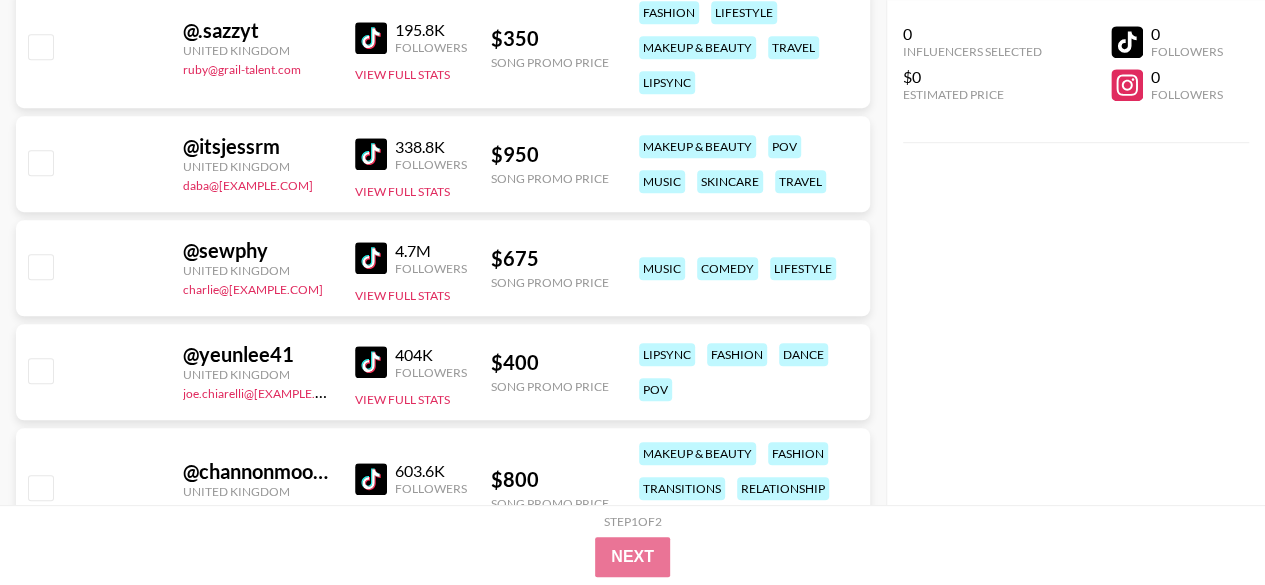 scroll, scrollTop: 11938, scrollLeft: 0, axis: vertical 